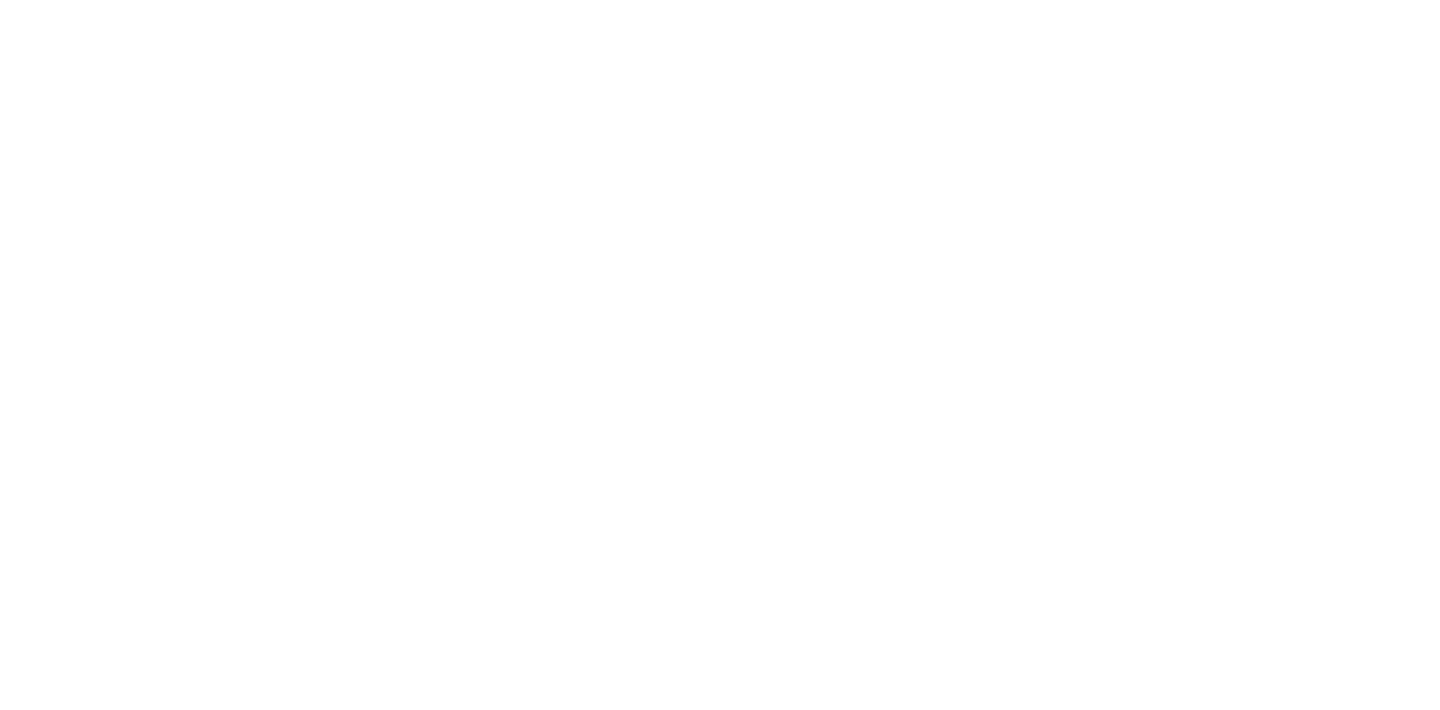 scroll, scrollTop: 0, scrollLeft: 0, axis: both 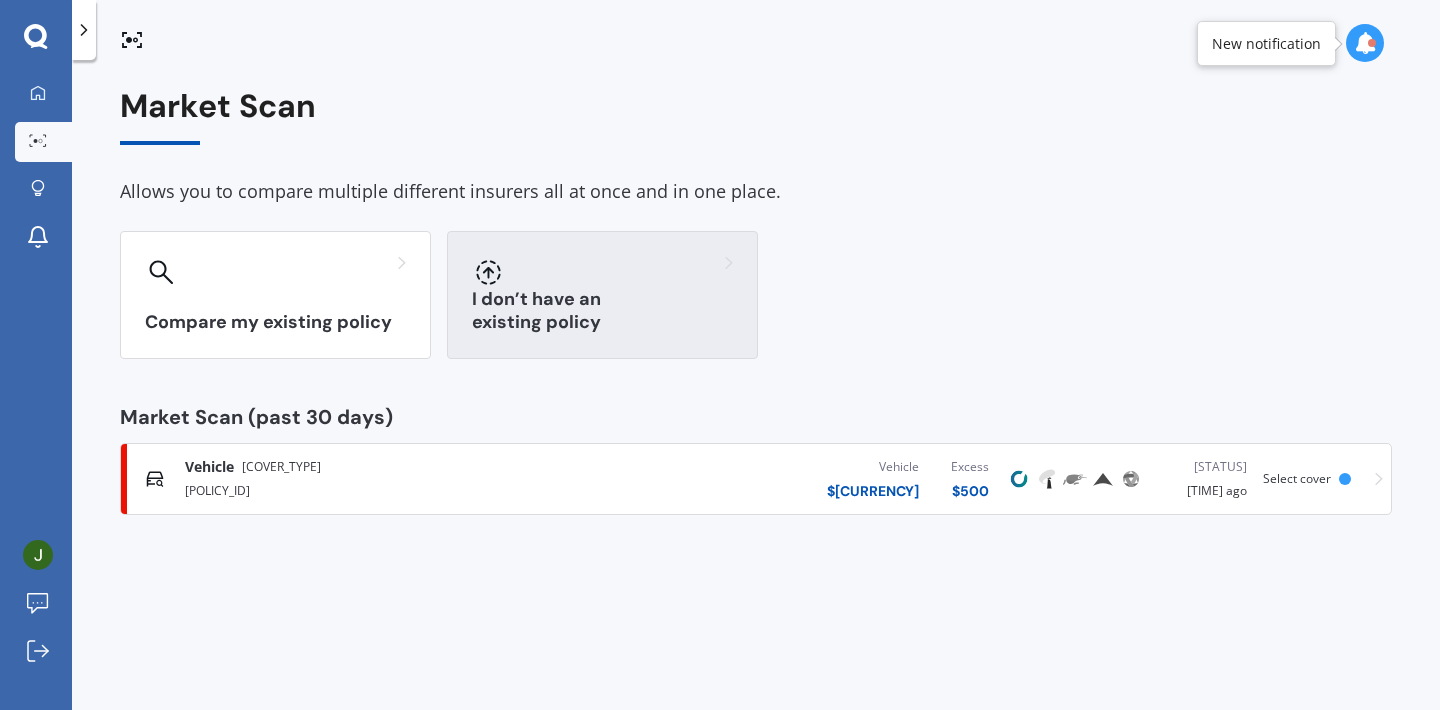 click on "I don’t have an existing policy" at bounding box center (602, 295) 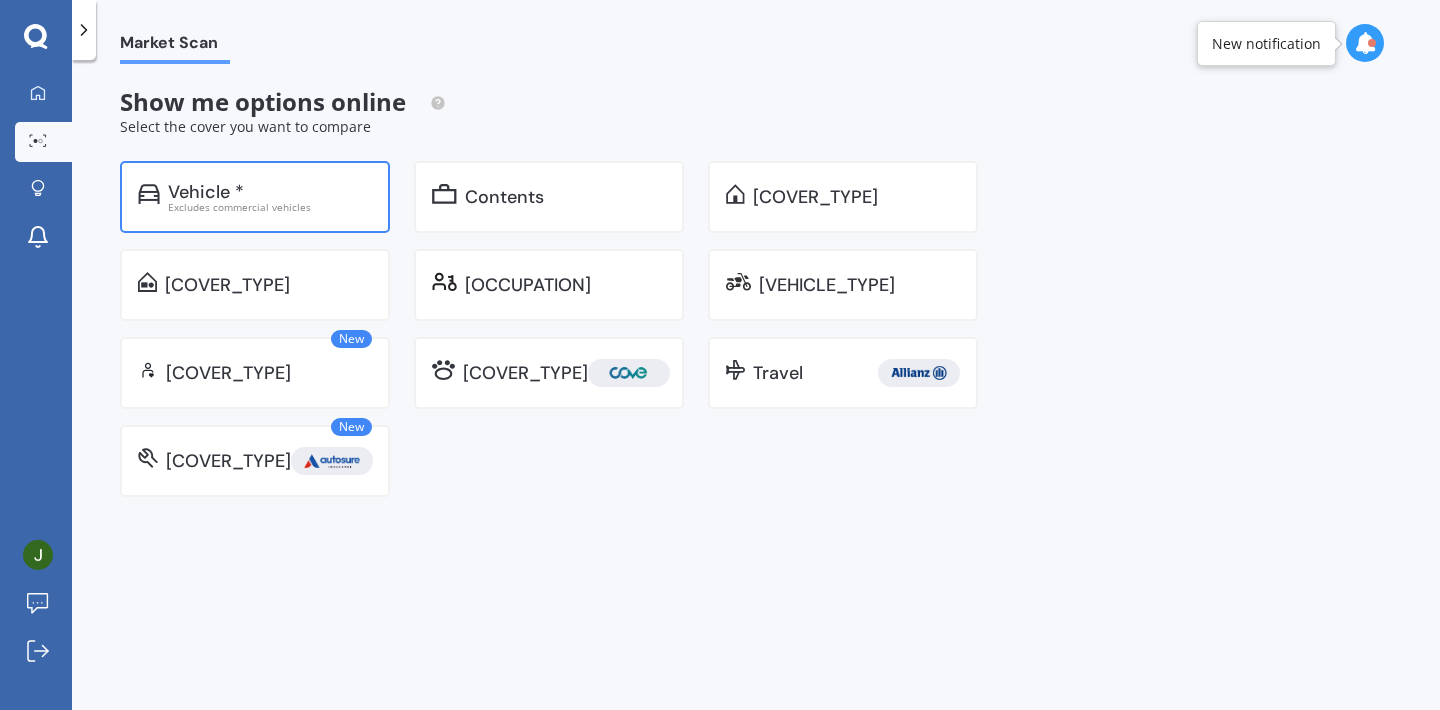 click on "Vehicle *" at bounding box center (270, 192) 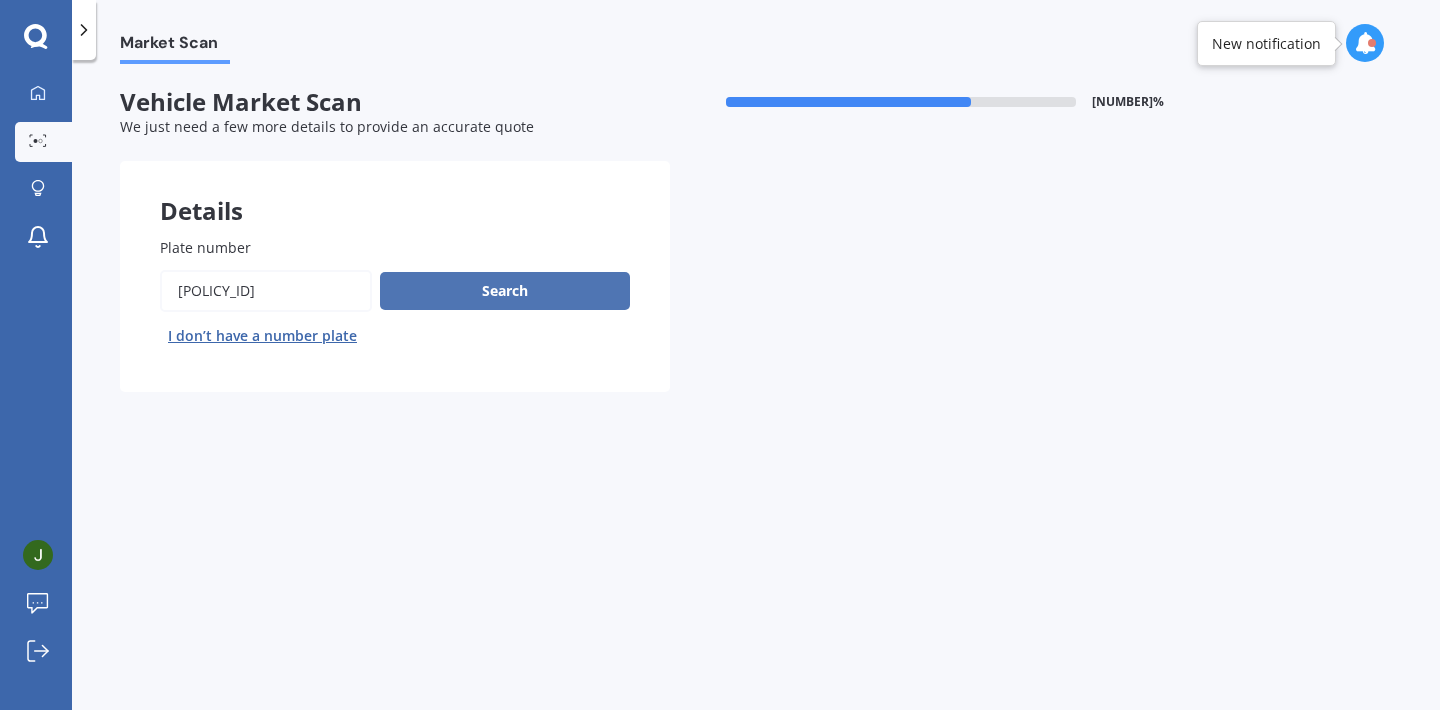 click on "Search" at bounding box center (505, 291) 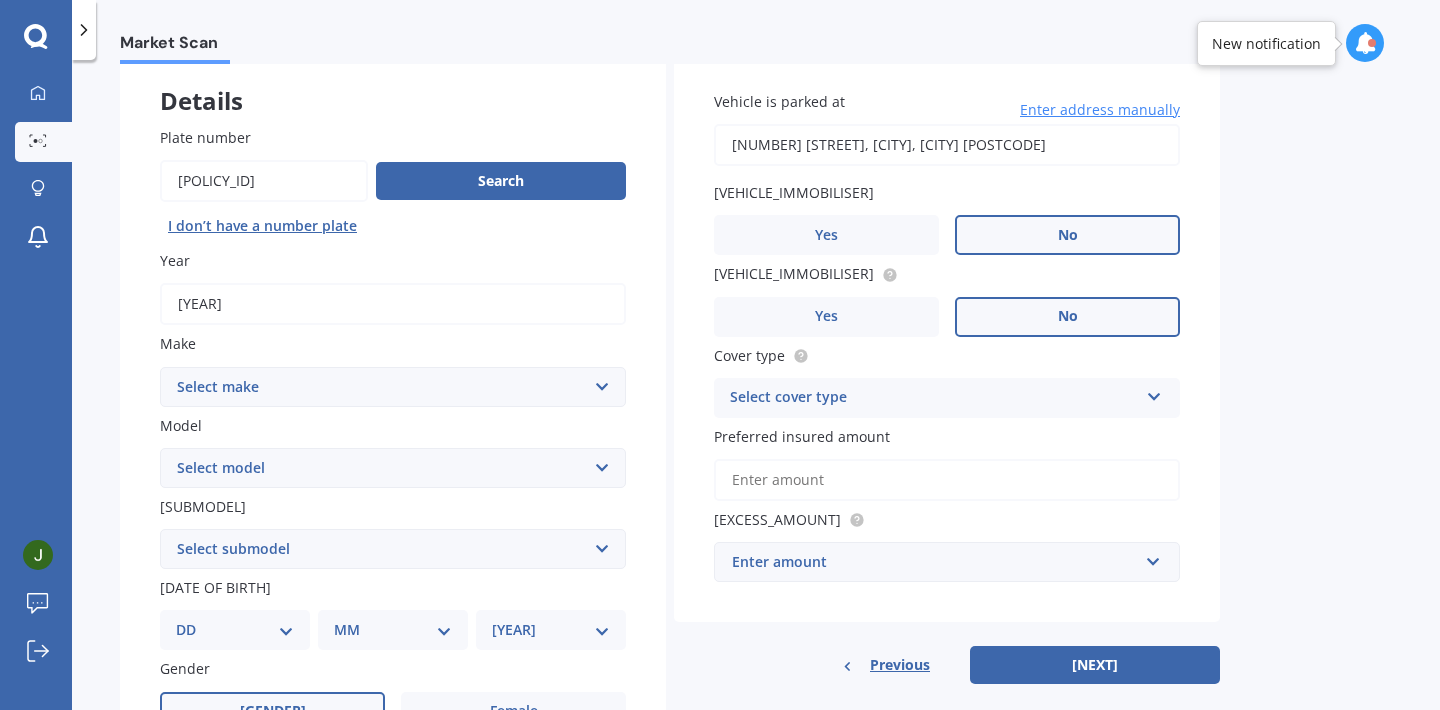 scroll, scrollTop: 77, scrollLeft: 0, axis: vertical 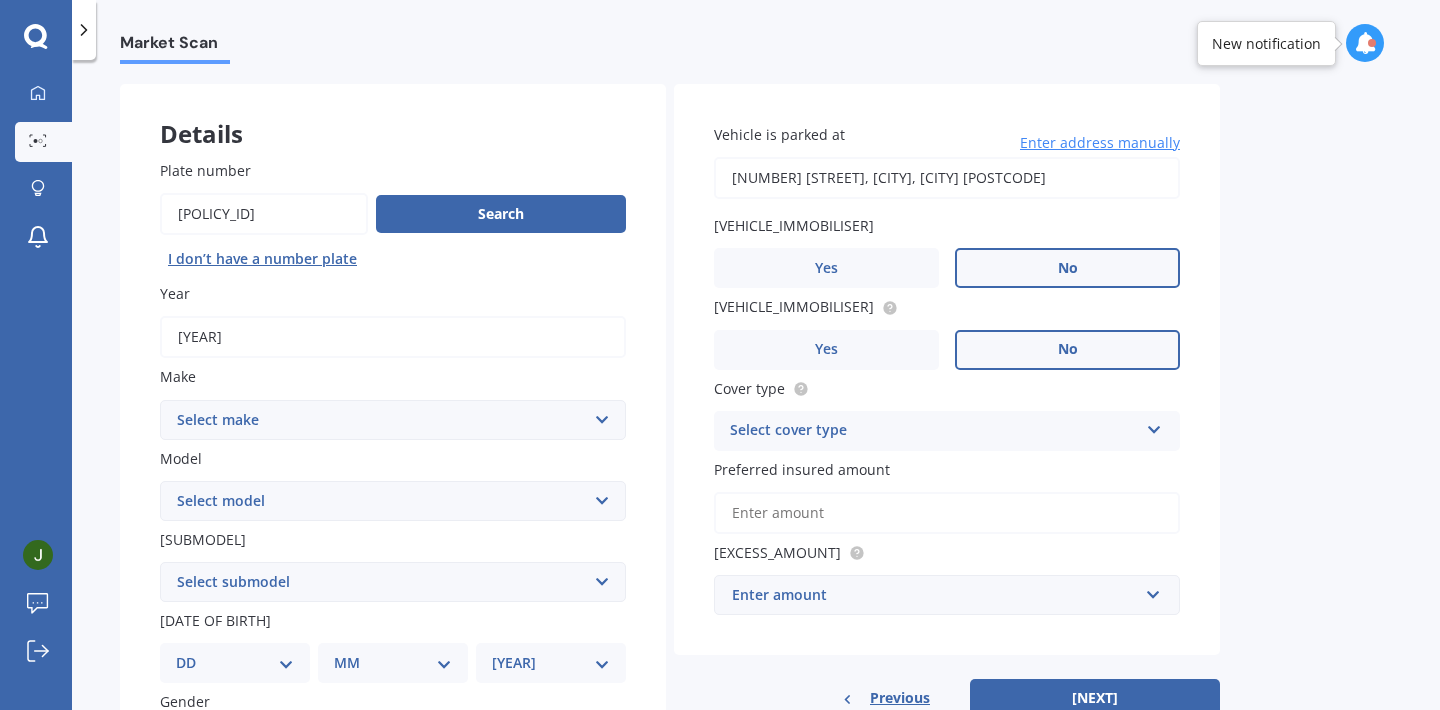 click on "Select cover type" at bounding box center [934, 431] 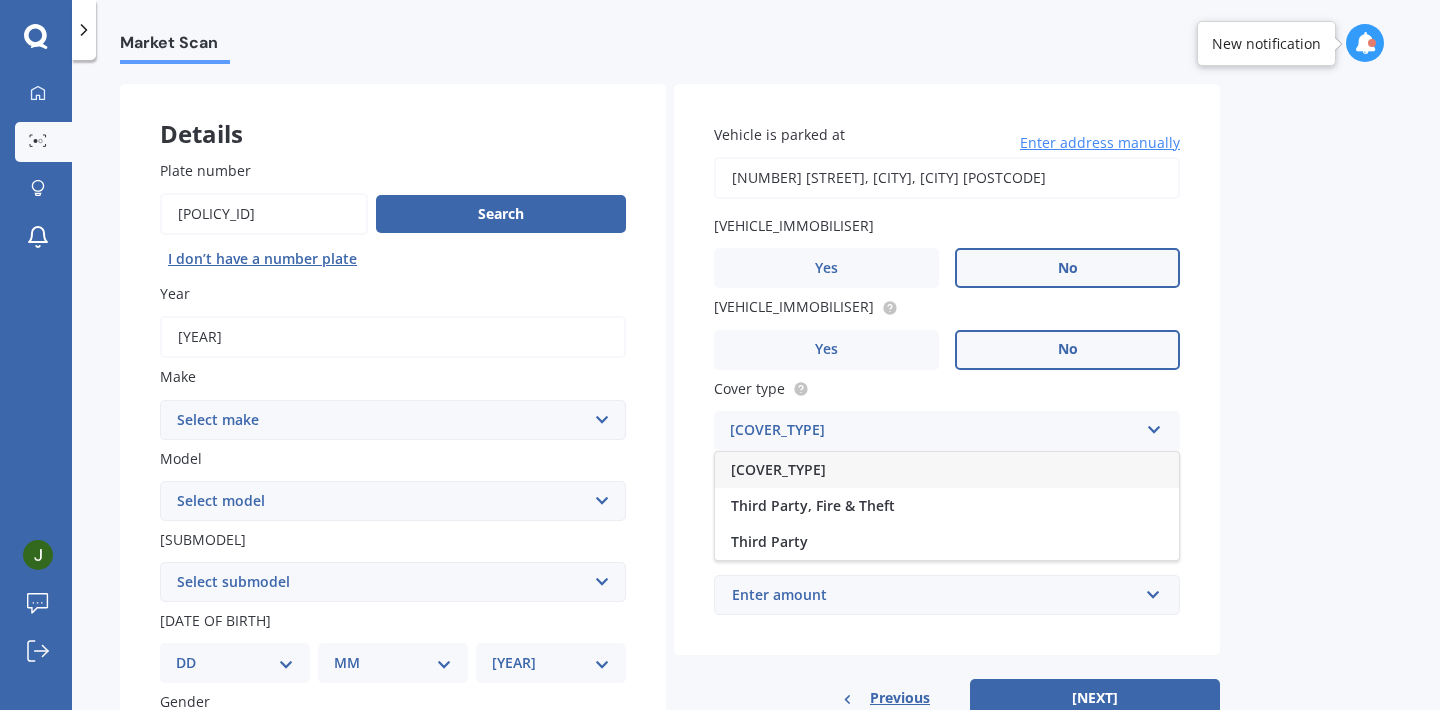 click on "[COVER_TYPE]" at bounding box center [947, 470] 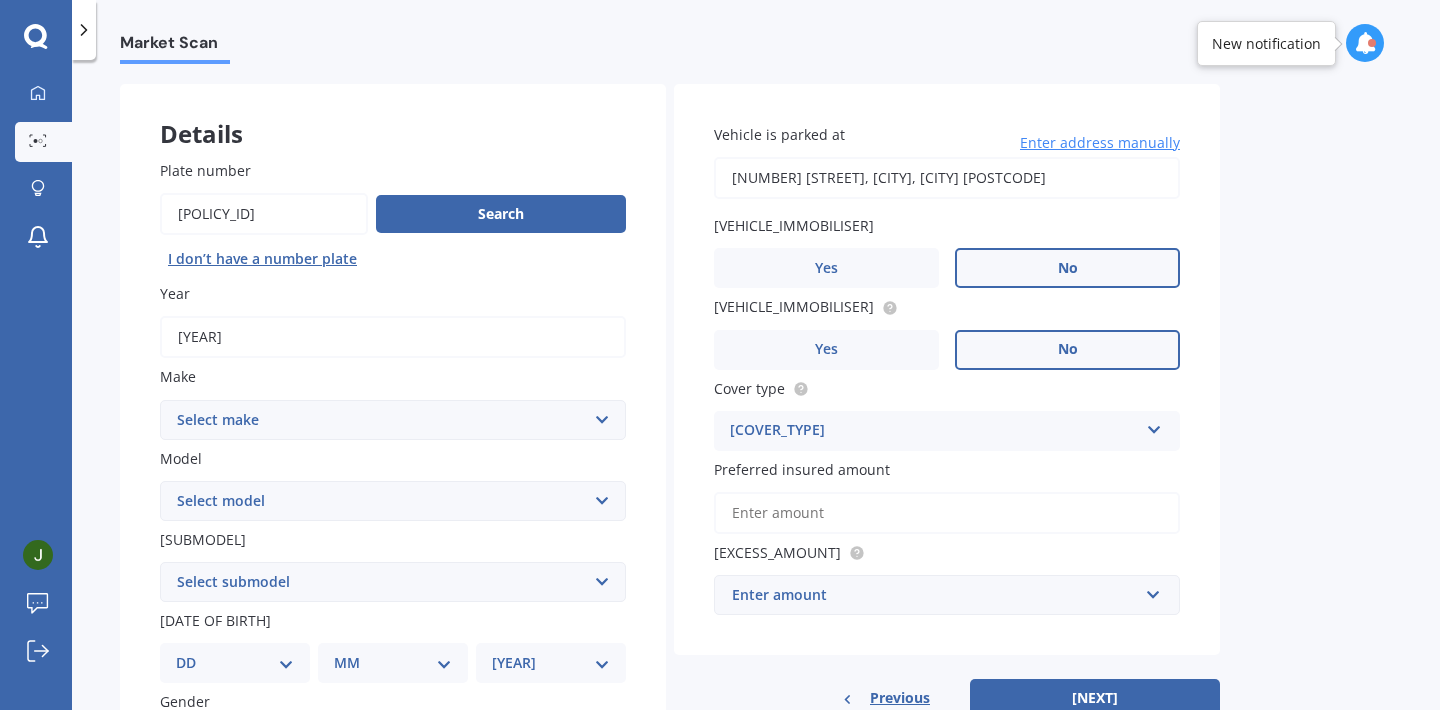 click on "Preferred insured amount" at bounding box center (947, 513) 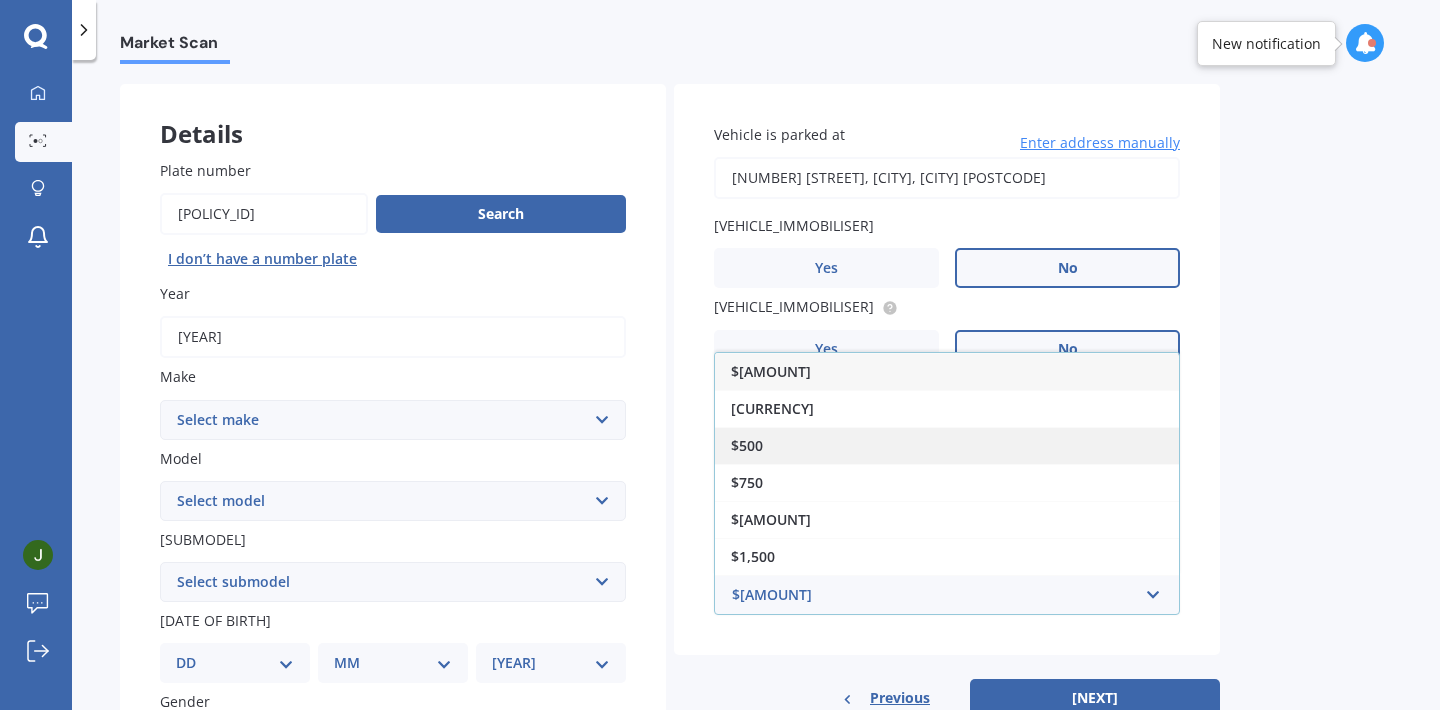 click on "$500" at bounding box center [947, 445] 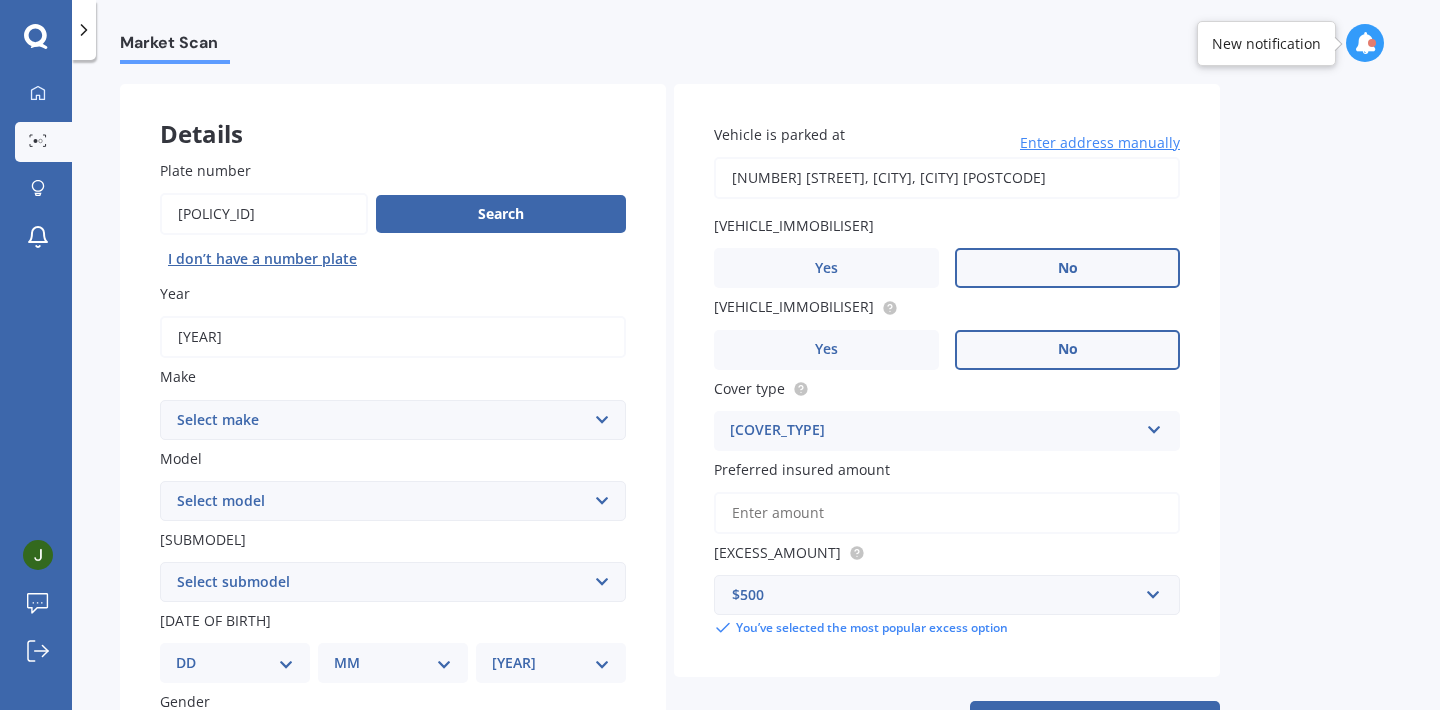 click on "Preferred insured amount" at bounding box center (947, 513) 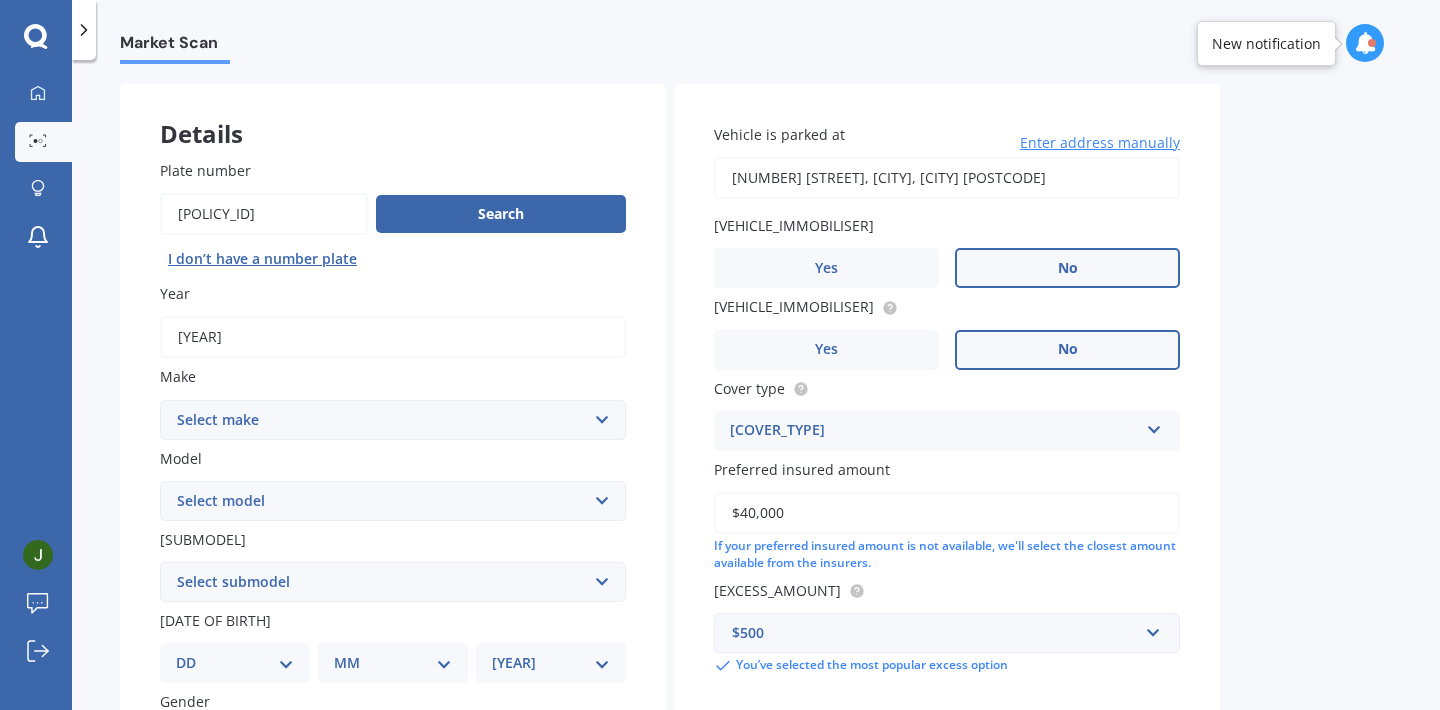 click on "Market Scan Vehicle Market Scan 70 % We just need a few more details to provide an accurate quote Details Plate number Search I don’t have a number plate Year [YEAR] Make Select make AC ALFA ROMEO ASTON MARTIN AUDI AUSTIN BEDFORD Bentley BMW BYD CADILLAC CAN-AM CHERY CHEVROLET CHRYSLER Citroen CRUISEAIR CUPRA DAEWOO DAIHATSU DAIMLER DAMON DIAHATSU DODGE EXOCET FACTORY FIVE FERRARI FIAT Fiord FLEETWOOD FORD FOTON FRASER GEELY GENESIS GEORGIE BOY GMC GREAT WALL GWM HAVAL HILLMAN HINO HOLDEN HOLIDAY RAMBLER HONDA HUMMER HYUNDAI INFINITI ISUZU IVECO JAC JAECOO JAGUAR JEEP KGM KIA LADA LAMBORGHINI LANCIA LANDROVER LDV LEXUS LINCOLN LOTUS LUNAR M.G M.G. MAHINDRA MASERATI MAZDA MCLAREN MERCEDES AMG Mercedes Benz MERCEDES-AMG MERCURY MINI MITSUBISHI MORGAN MORRIS NEWMAR NISSAN OMODA OPEL OXFORD PEUGEOT Plymouth Polestar PONTIAC PORSCHE PROTON RAM Range Rover Rayne RENAULT ROLLS ROYCE ROVER SAAB SATURN SEAT SHELBY SKODA SMART SSANGYONG SUBARU SUZUKI TATA TESLA TIFFIN Toyota TRIUMPH TVR Vauxhall VOLKSWAGEN VOLVO ZX 380" at bounding box center (756, 389) 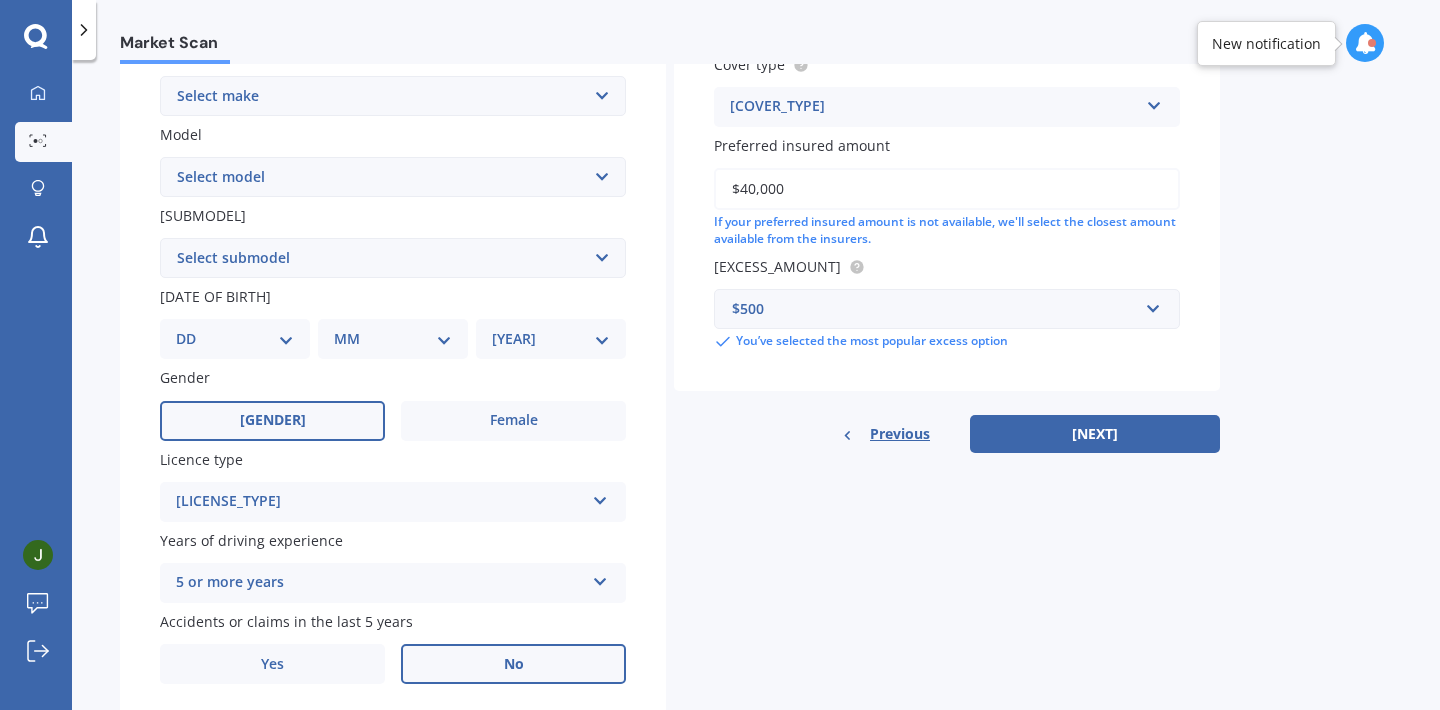 scroll, scrollTop: 409, scrollLeft: 0, axis: vertical 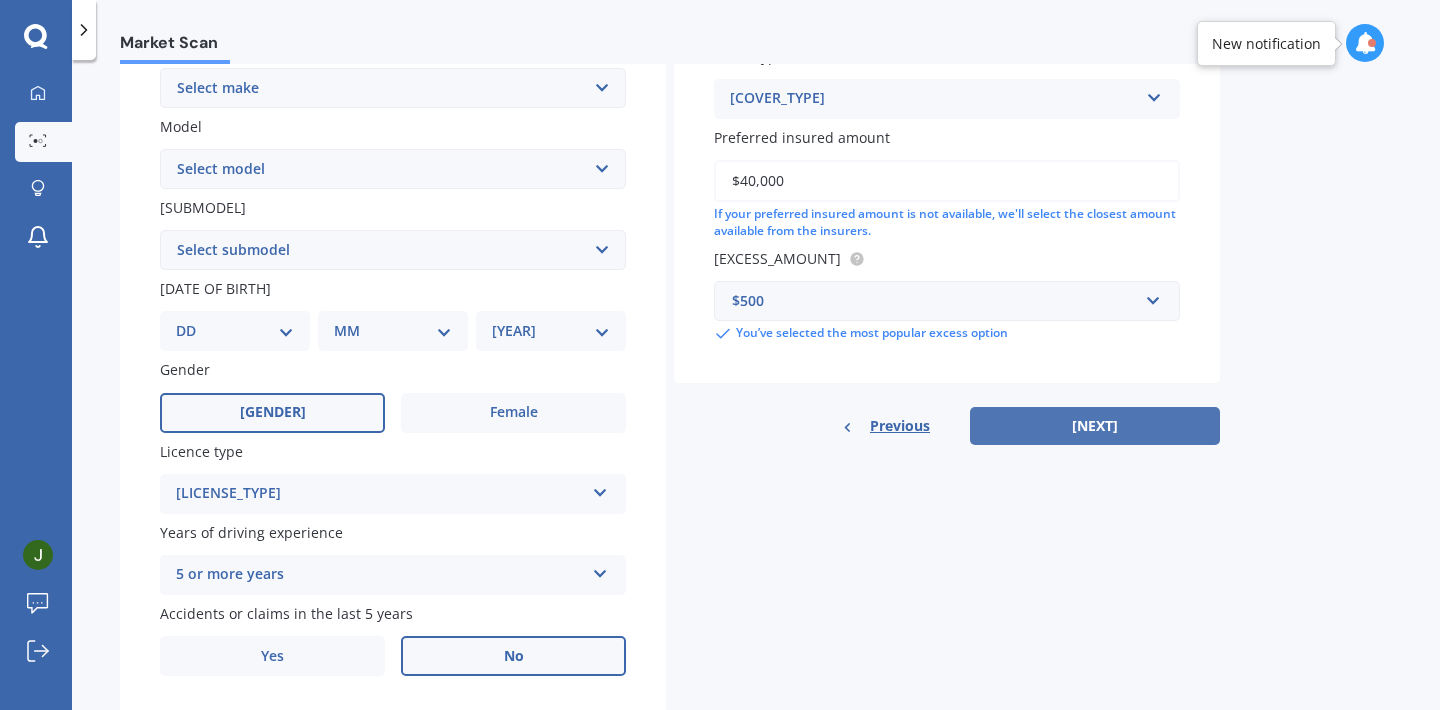click on "[NEXT]" at bounding box center (1095, 426) 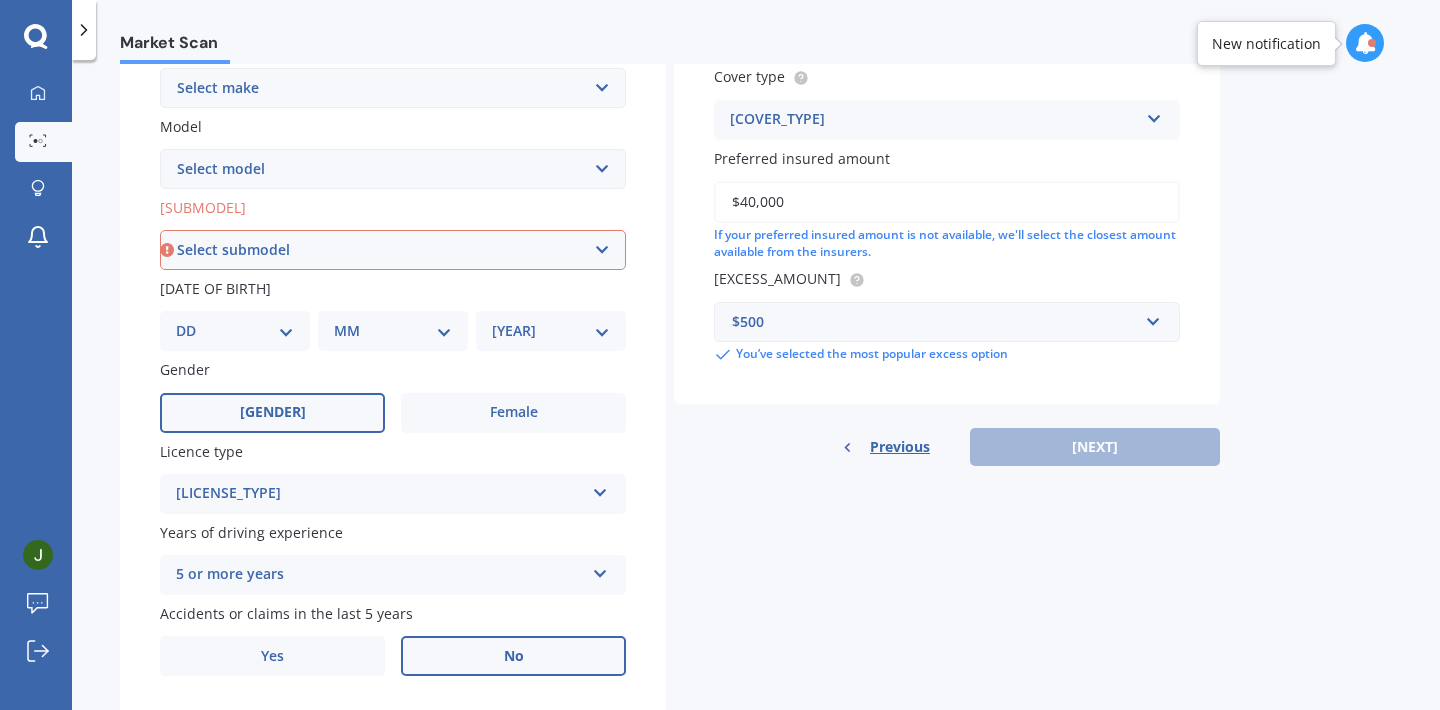 select on "[MODEL]" 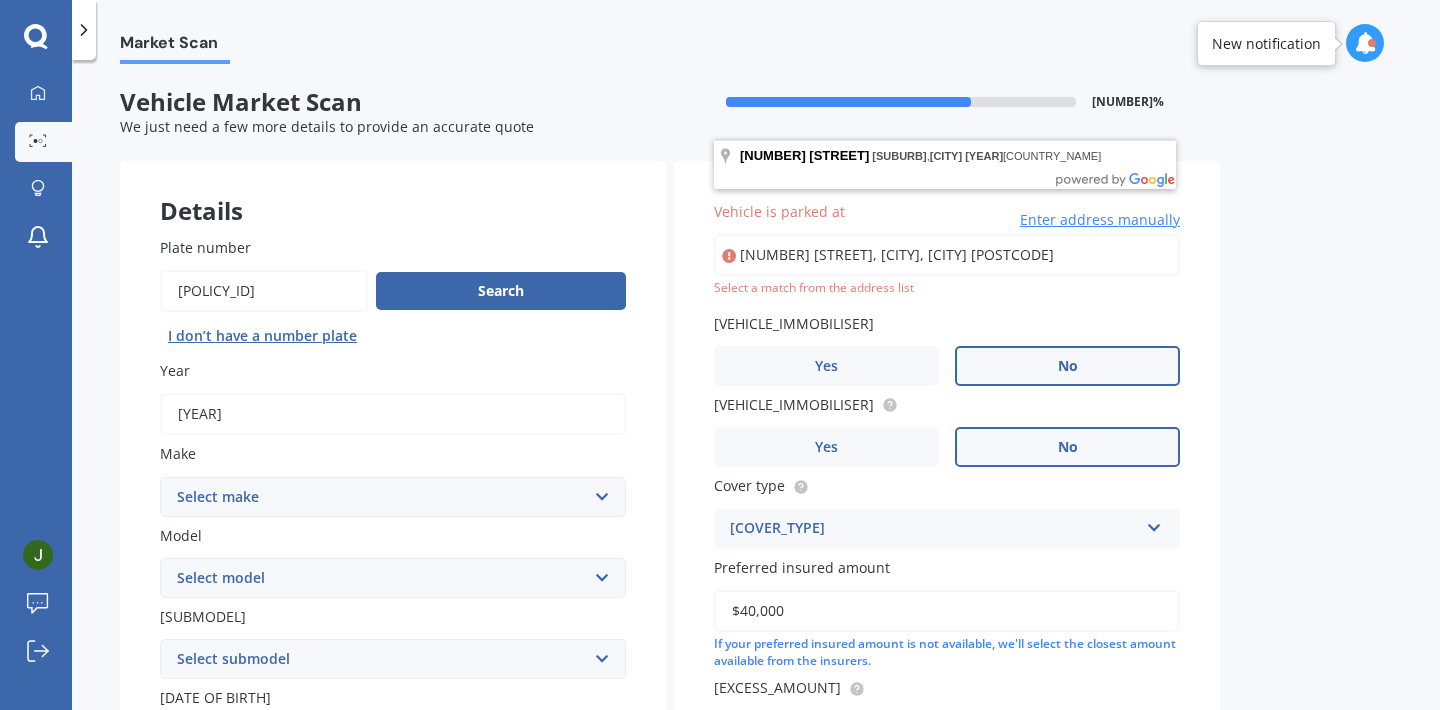 scroll, scrollTop: 0, scrollLeft: 0, axis: both 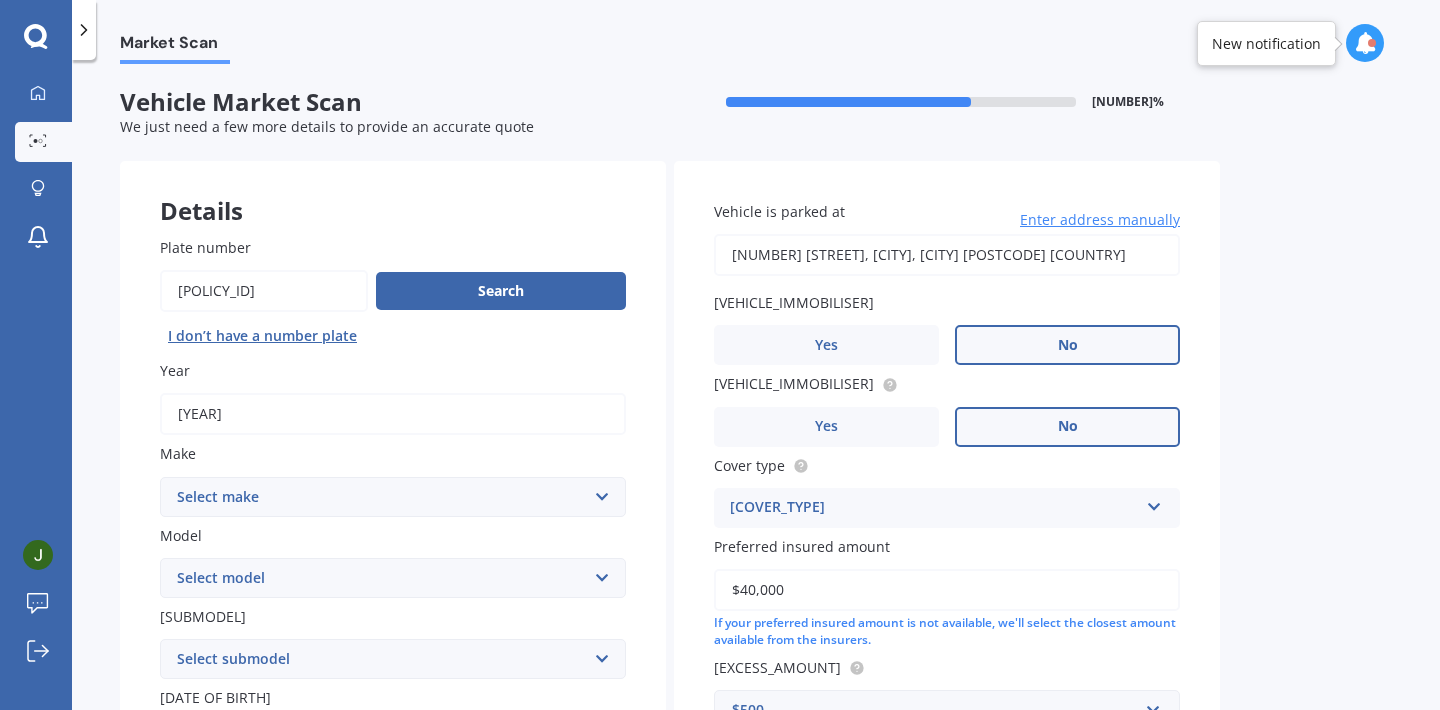 click on "[NUMBER] [STREET], [CITY], [CITY] [POSTCODE] [COUNTRY]" at bounding box center [947, 255] 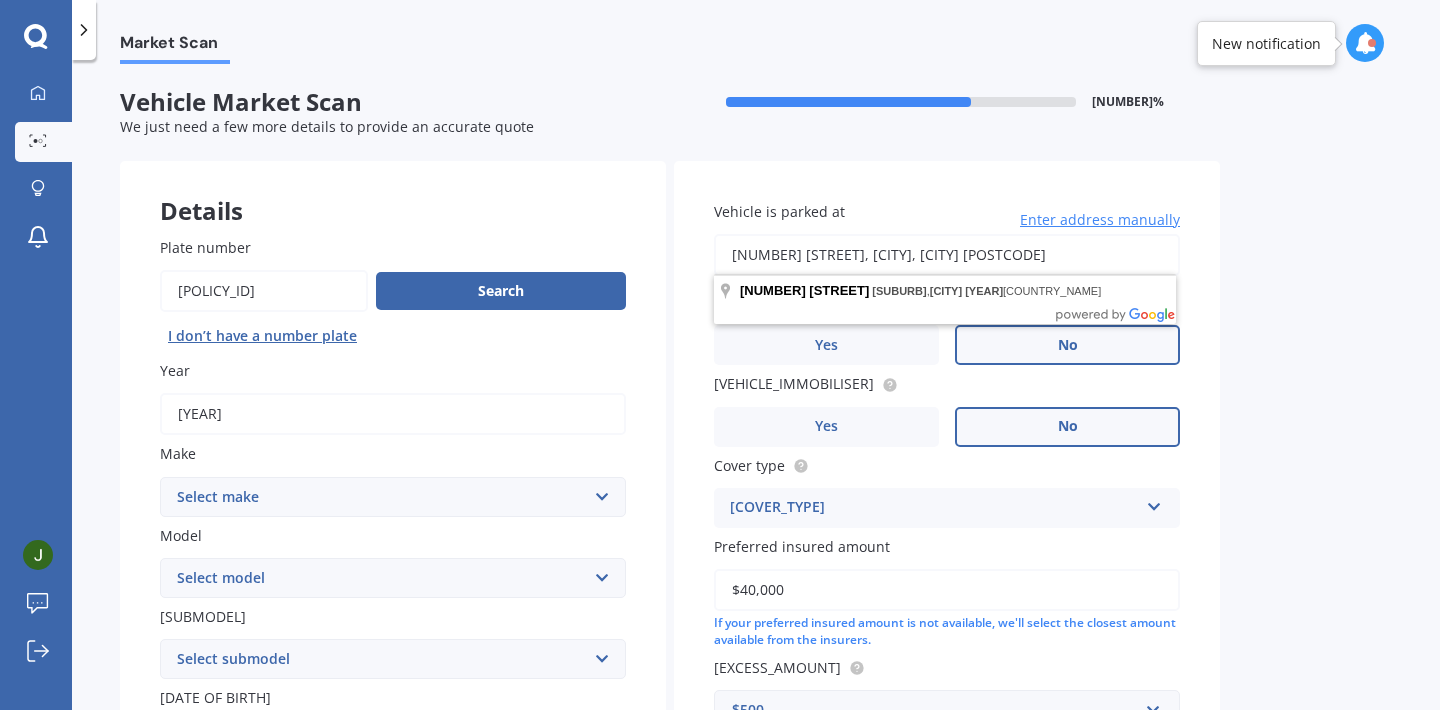 click on "Market Scan Vehicle Market Scan 70 % We just need a few more details to provide an accurate quote Details Plate number Search I don’t have a number plate Year [YEAR] Make Select make AC ALFA ROMEO ASTON MARTIN AUDI AUSTIN BEDFORD Bentley BMW BYD CADILLAC CAN-AM CHERY CHEVROLET CHRYSLER Citroen CRUISEAIR CUPRA DAEWOO DAIHATSU DAIMLER DAMON DIAHATSU DODGE EXOCET FACTORY FIVE FERRARI FIAT Fiord FLEETWOOD FORD FOTON FRASER GEELY GENESIS GEORGIE BOY GMC GREAT WALL GWM HAVAL HILLMAN HINO HOLDEN HOLIDAY RAMBLER HONDA HUMMER HYUNDAI INFINITI ISUZU IVECO JAC JAECOO JAGUAR JEEP KGM KIA LADA LAMBORGHINI LANCIA LANDROVER LDV LEXUS LINCOLN LOTUS LUNAR M.G M.G. MAHINDRA MASERATI MAZDA MCLAREN MERCEDES AMG Mercedes Benz MERCEDES-AMG MERCURY MINI MITSUBISHI MORGAN MORRIS NEWMAR NISSAN OMODA OPEL OXFORD PEUGEOT Plymouth Polestar PONTIAC PORSCHE PROTON RAM Range Rover Rayne RENAULT ROLLS ROYCE ROVER SAAB SATURN SEAT SHELBY SKODA SMART SSANGYONG SUBARU SUZUKI TATA TESLA TIFFIN Toyota TRIUMPH TVR Vauxhall VOLKSWAGEN VOLVO ZX 380" at bounding box center [756, 389] 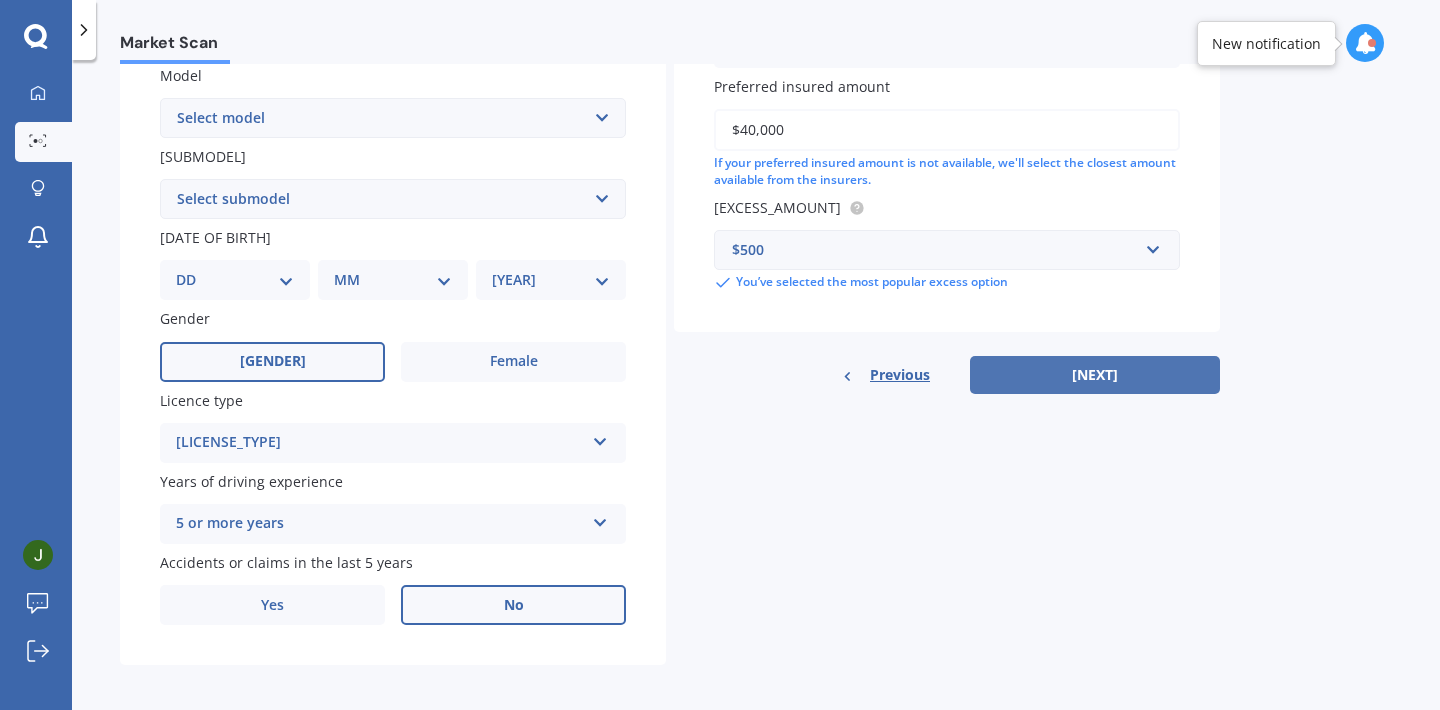 click on "[NEXT]" at bounding box center (1095, 375) 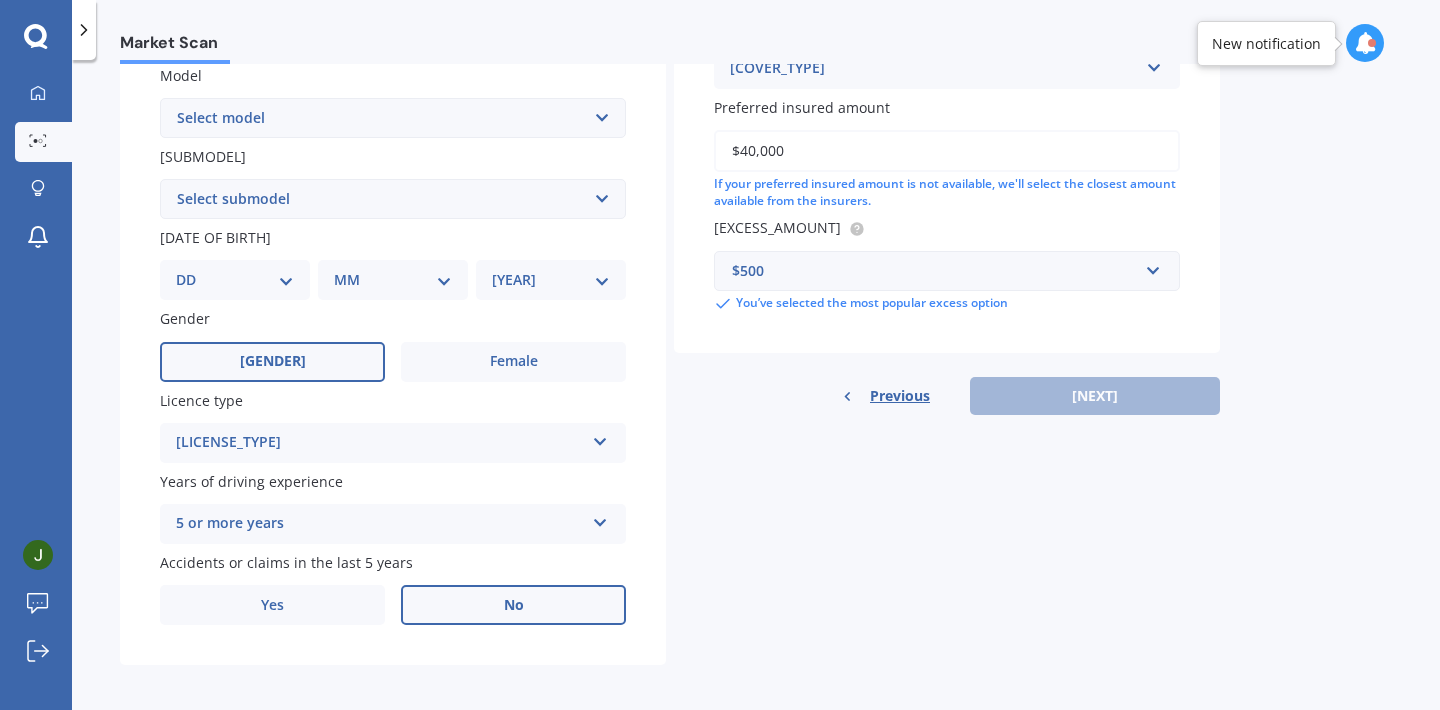 scroll, scrollTop: 135, scrollLeft: 0, axis: vertical 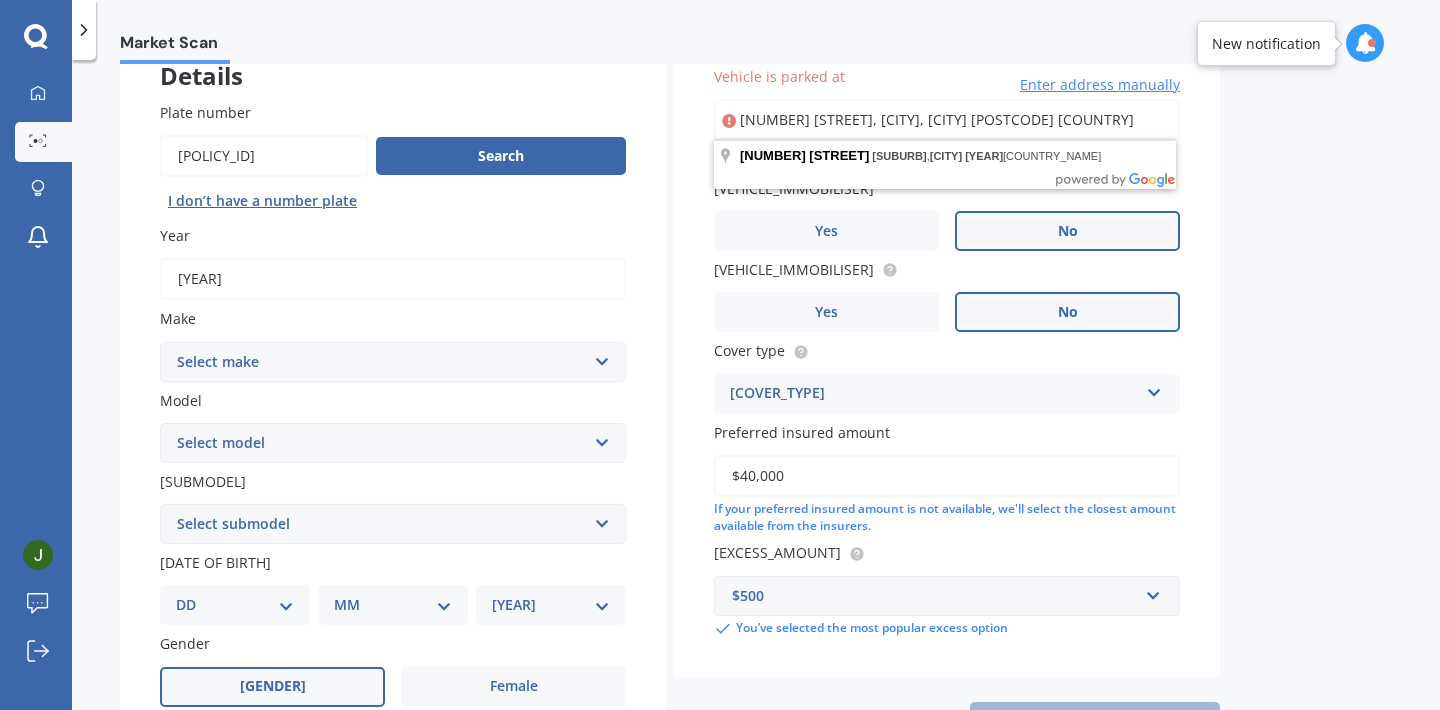 type on "[NUMBER] [STREET], [CITY], [CITY] [POSTCODE] [COUNTRY]" 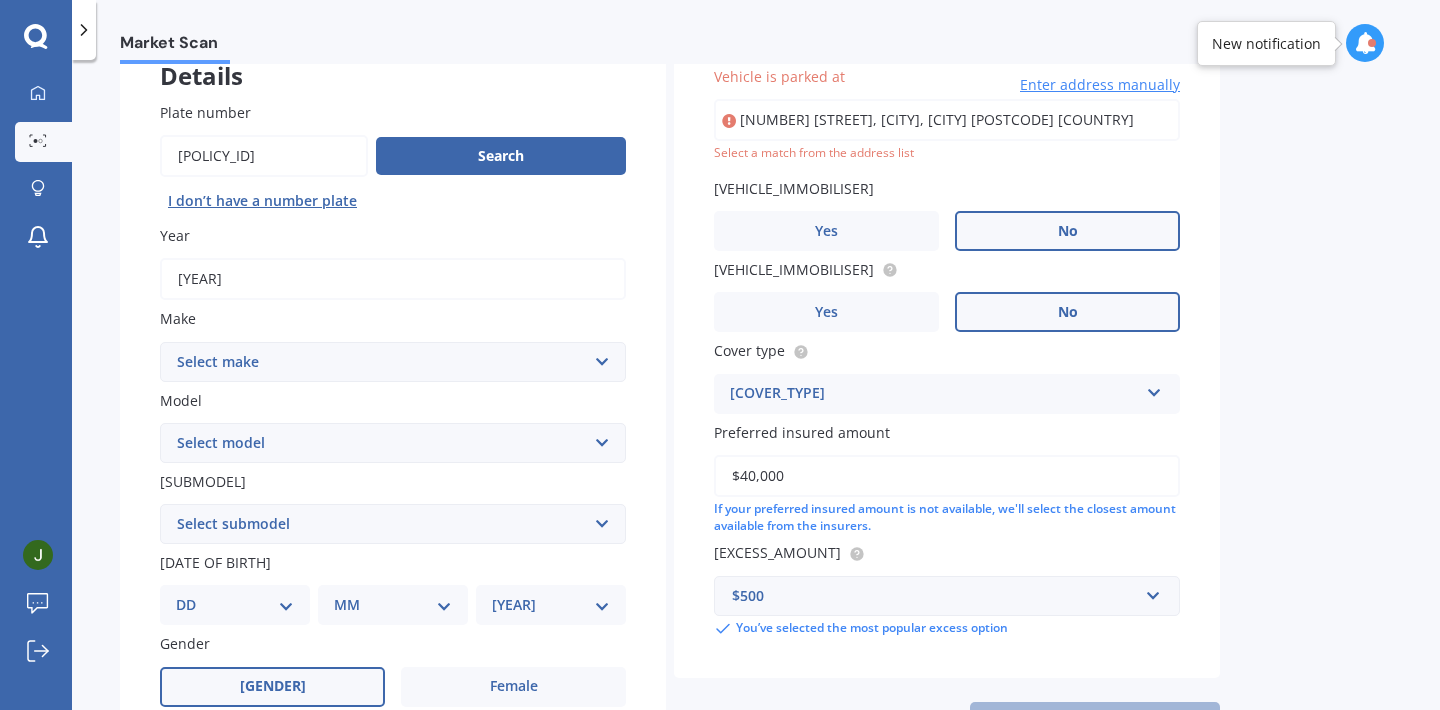 click on "Select a match from the address list" at bounding box center [947, 153] 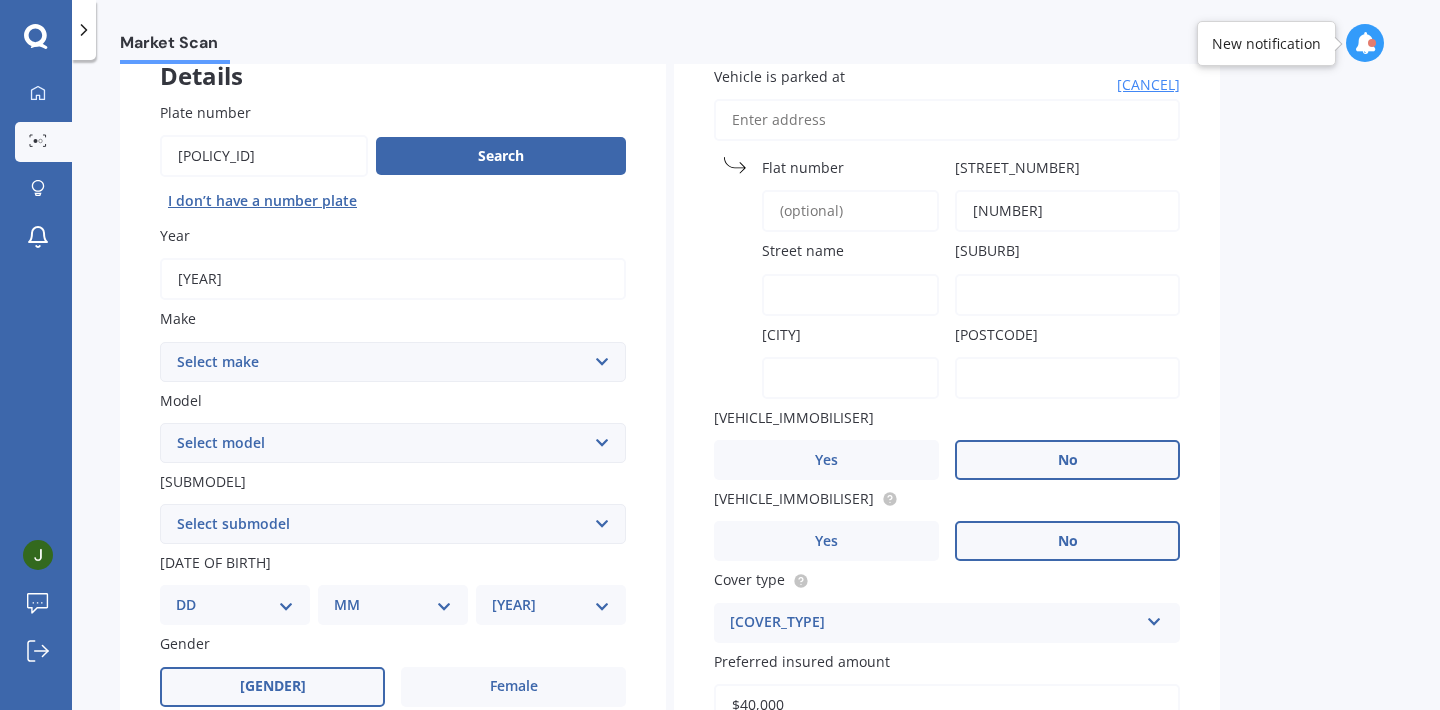 type on "[NUMBER]" 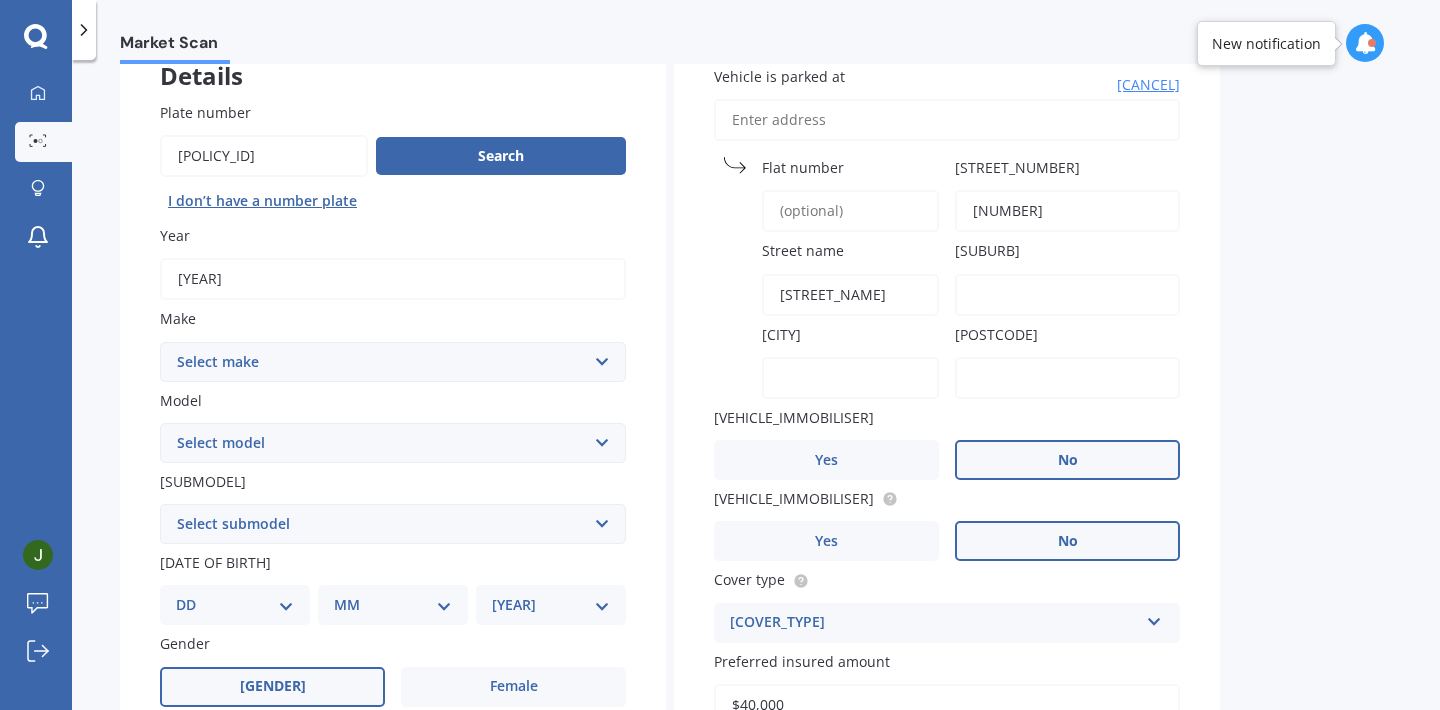 type on "[STREET_NAME]" 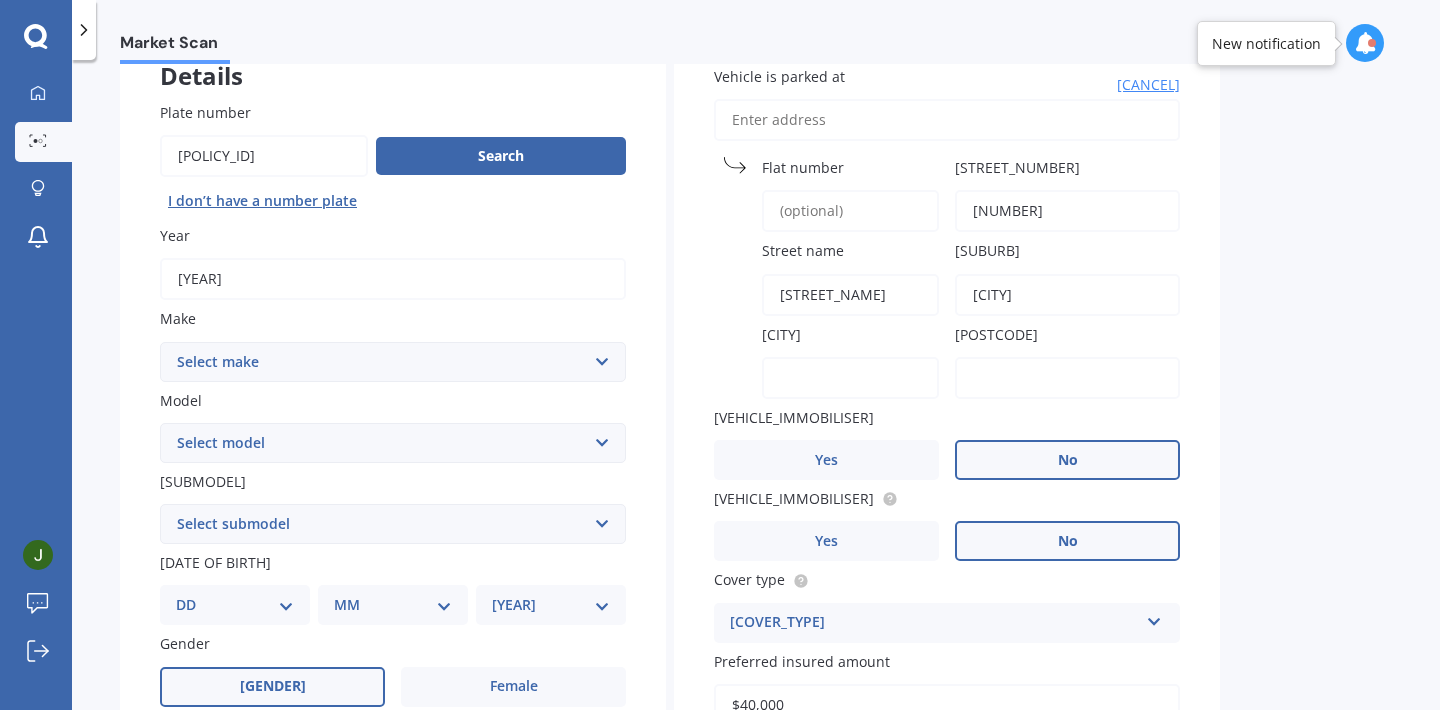 type on "[CITY]" 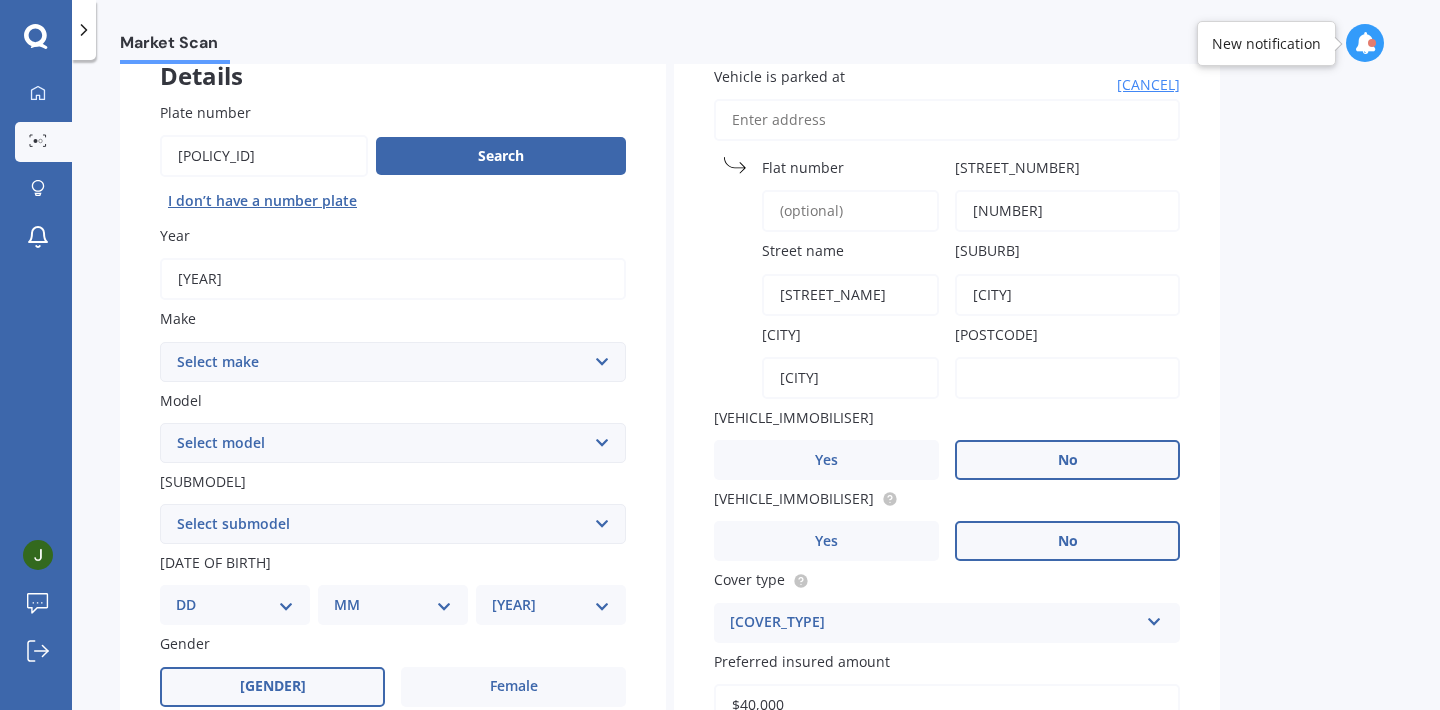 type on "[CITY]" 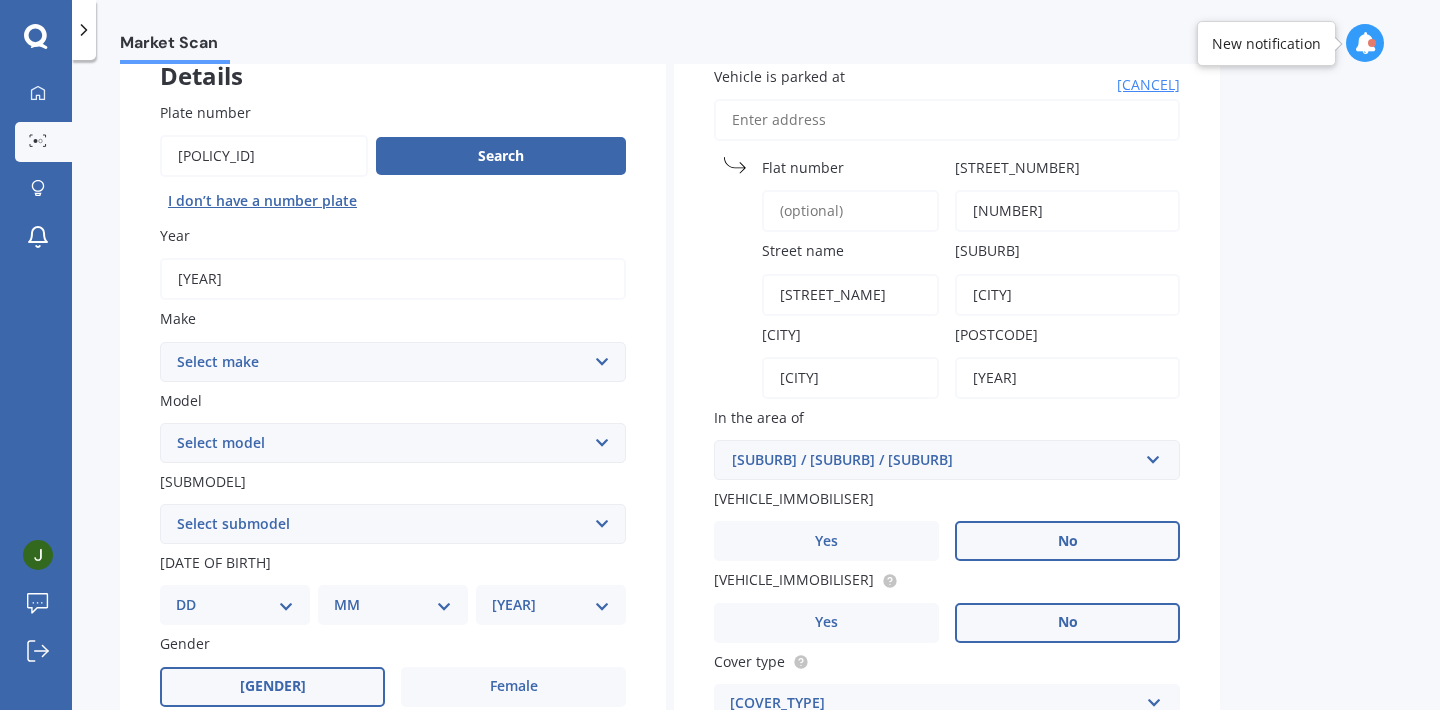 type on "[YEAR]" 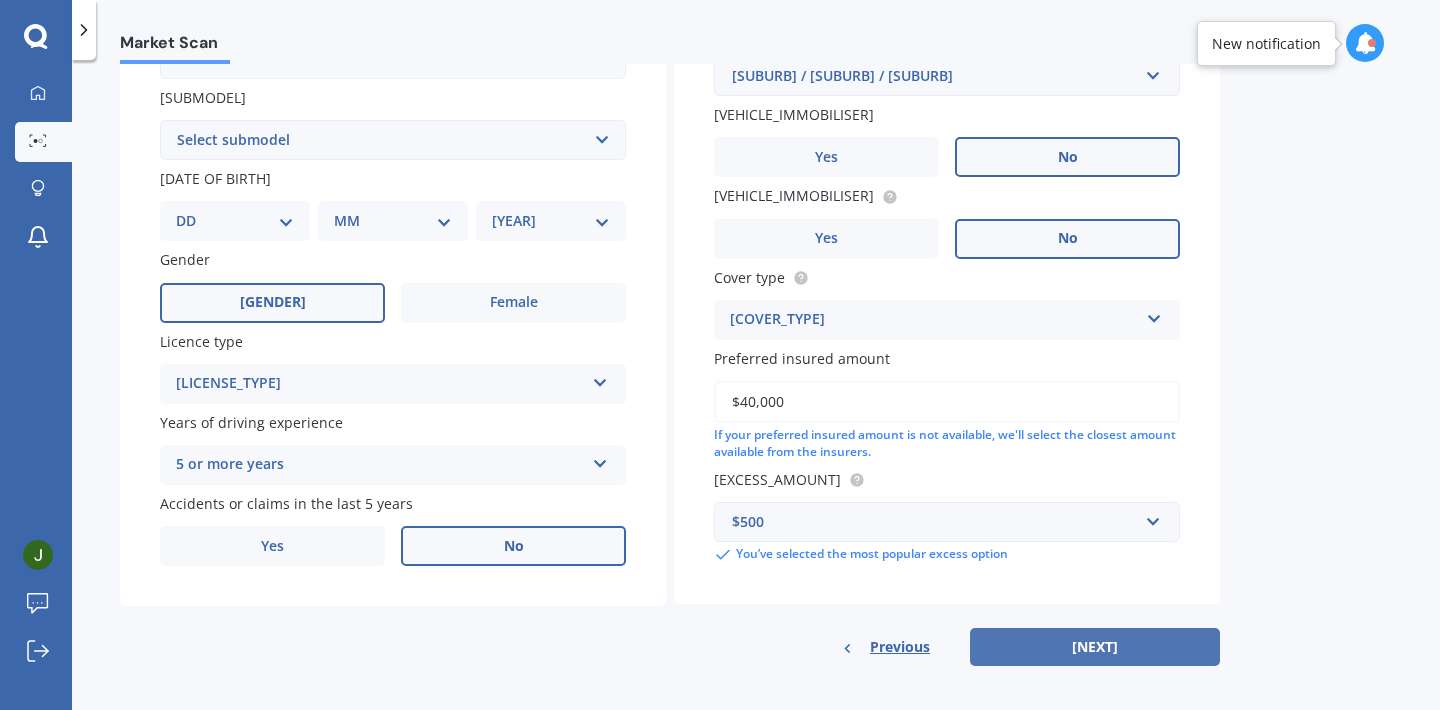 click on "[NEXT]" at bounding box center [1095, 647] 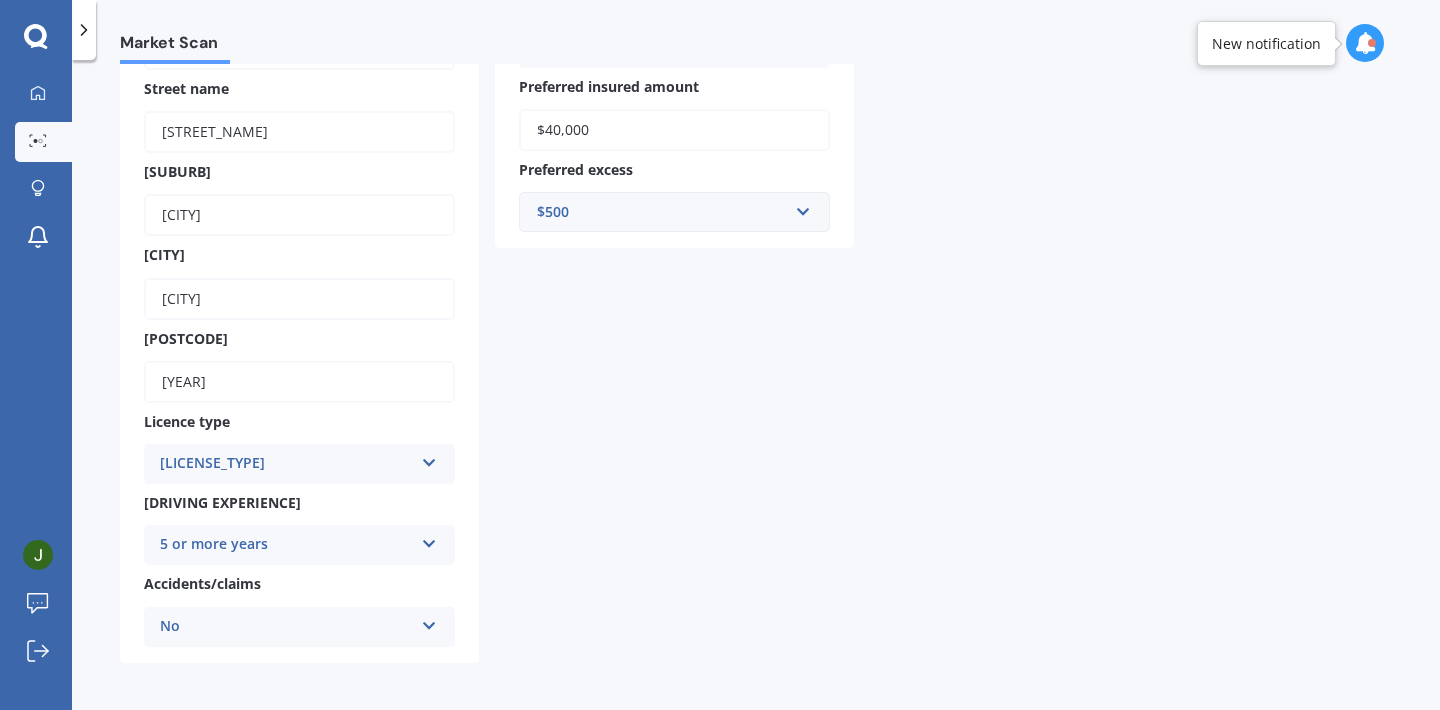 scroll, scrollTop: 424, scrollLeft: 0, axis: vertical 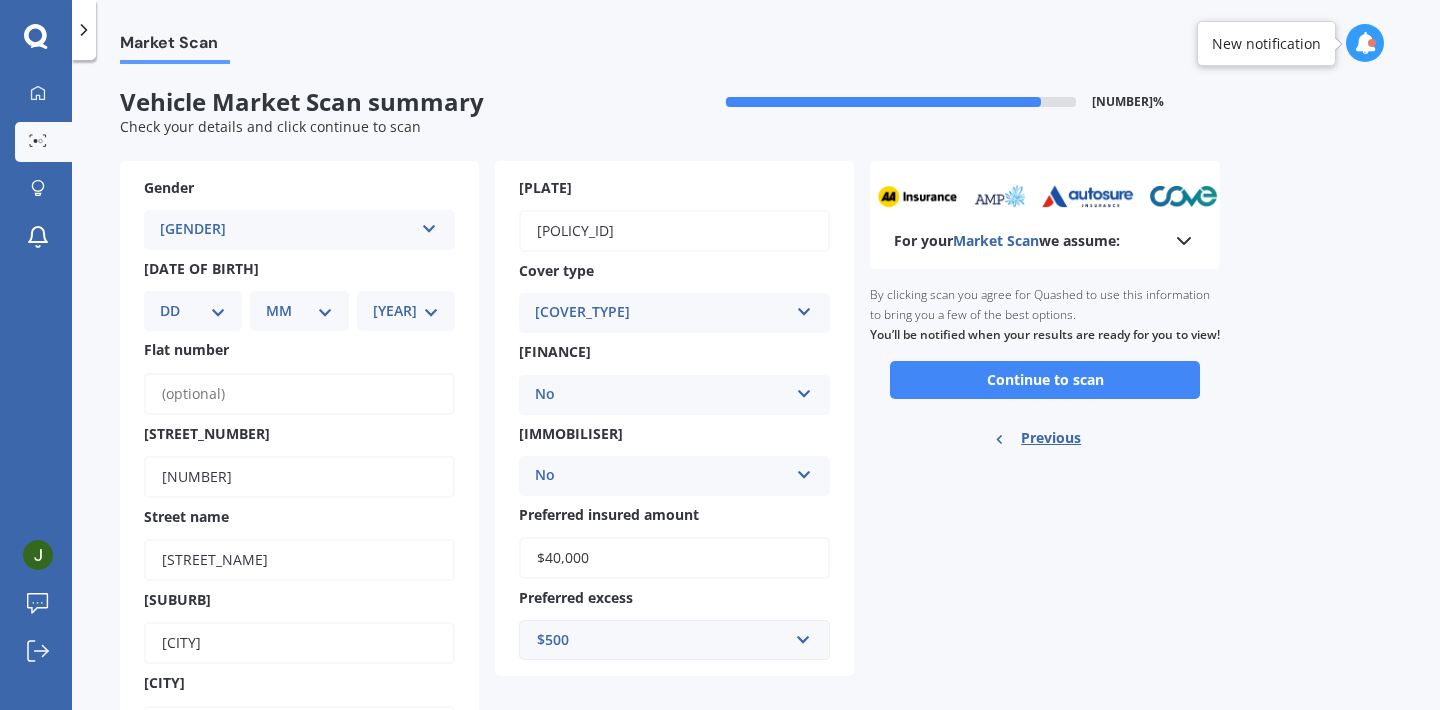 click on "Ready to go By clicking scan you agree for [BRAND] to use this information to bring you a few of the best options. You’ll be notified when your results are ready for you to view! Continue to scan Previous" at bounding box center [1045, 369] 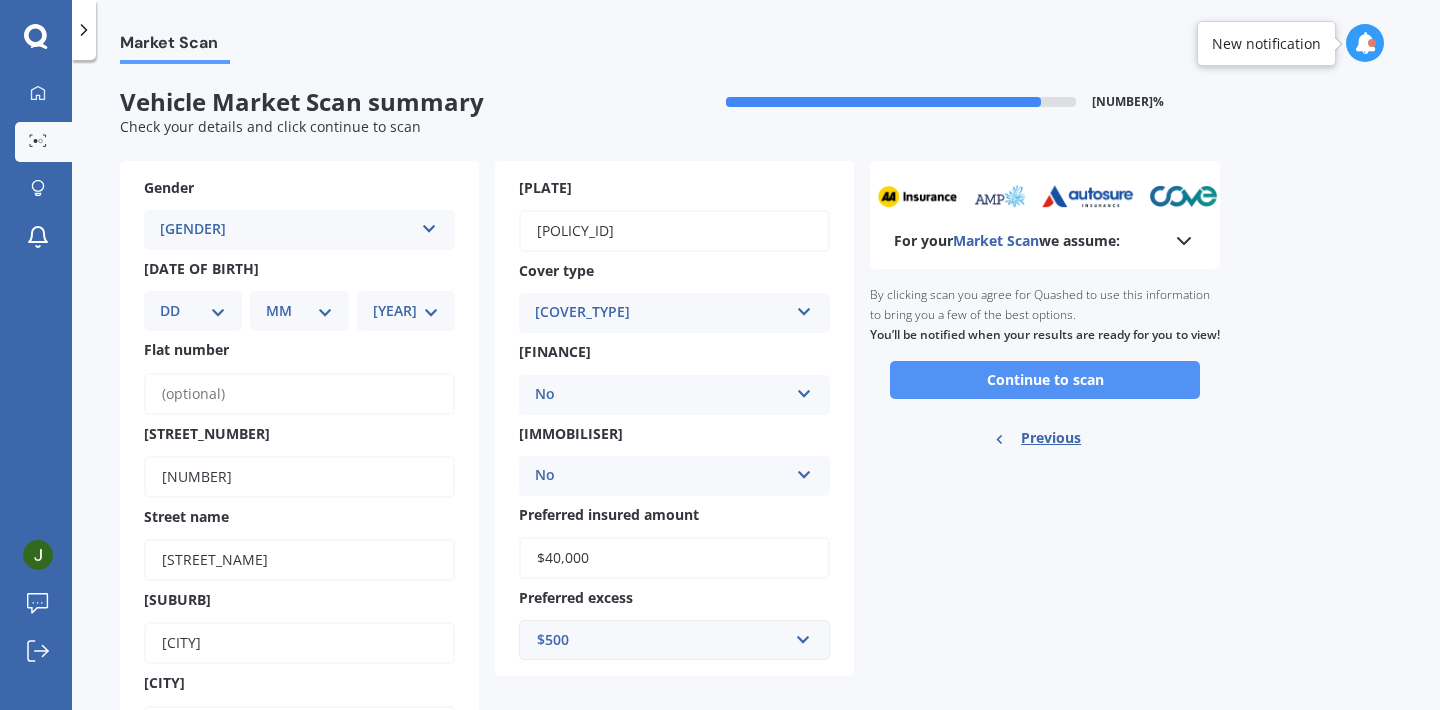 click on "Continue to scan" at bounding box center (1045, 380) 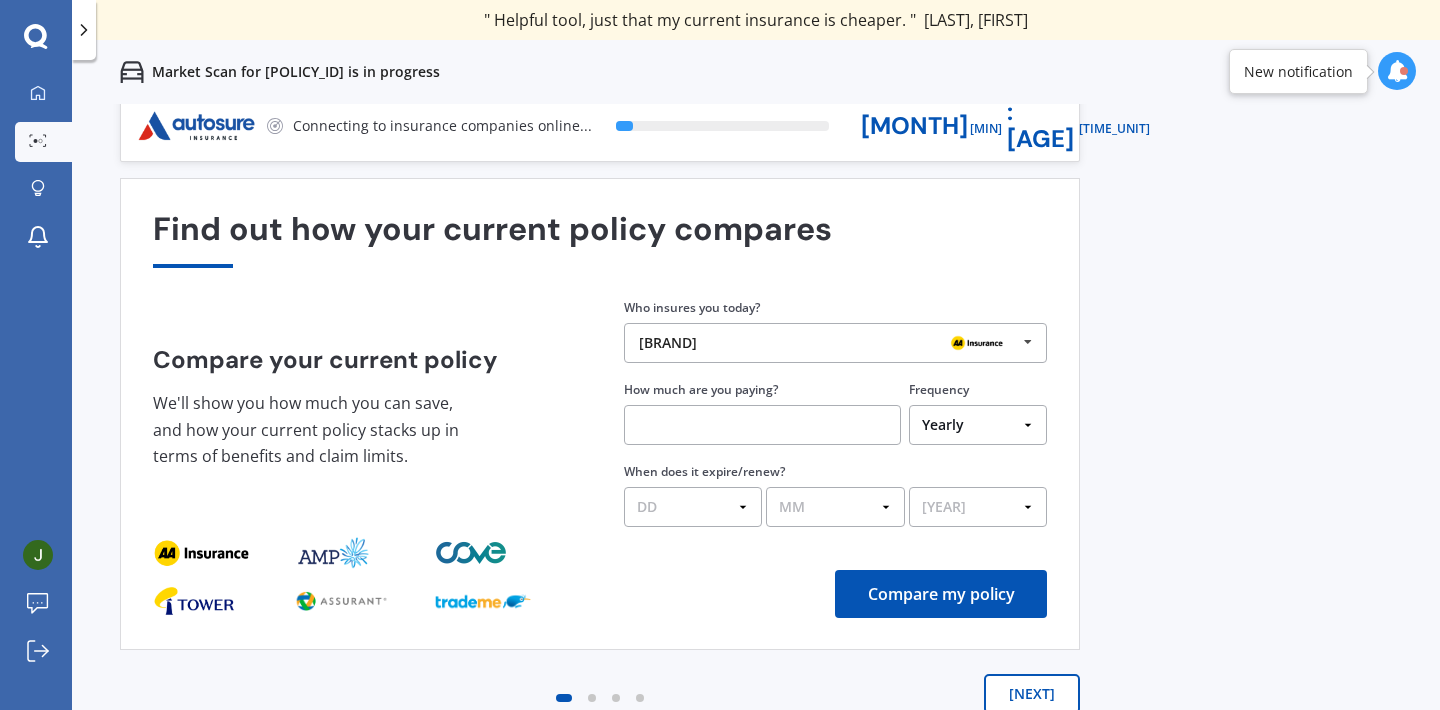 scroll, scrollTop: 14, scrollLeft: 0, axis: vertical 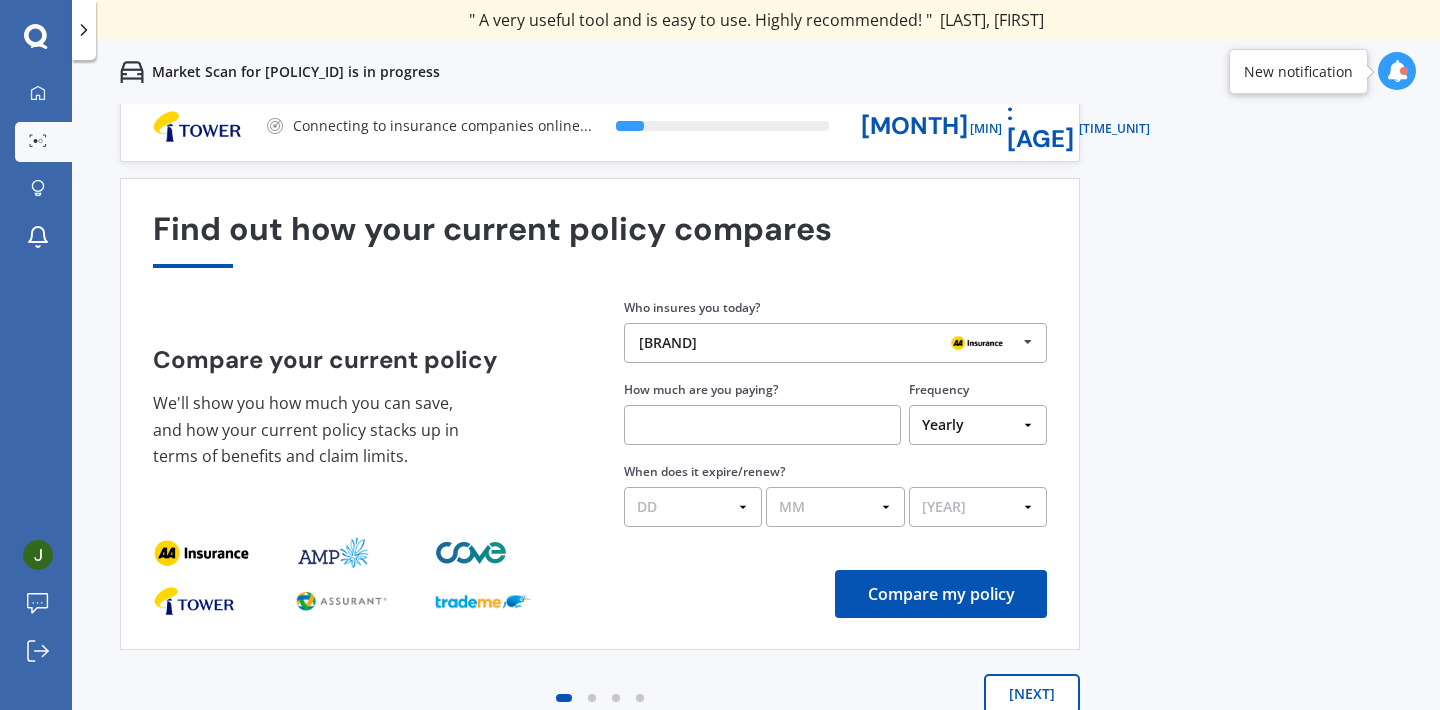 click on "[BRAND]" at bounding box center [828, 343] 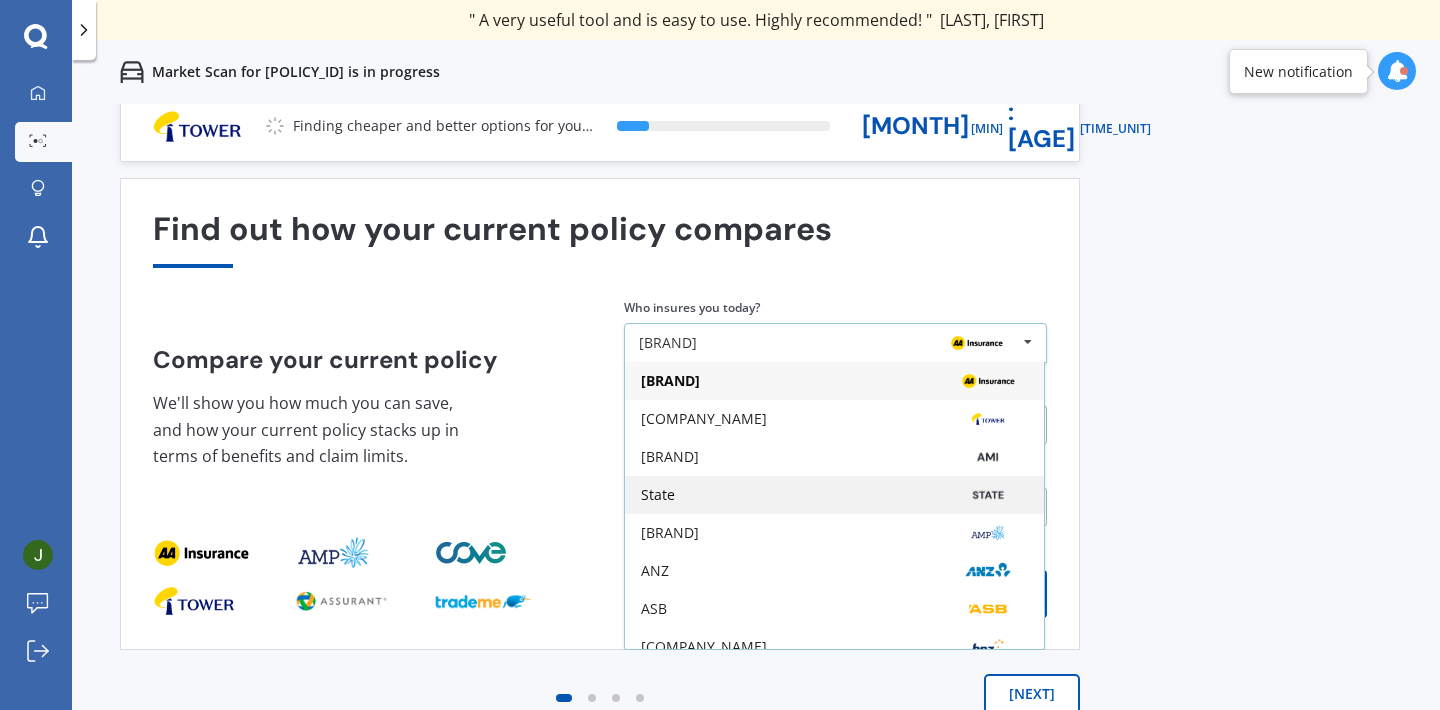 click on "State" at bounding box center [834, 381] 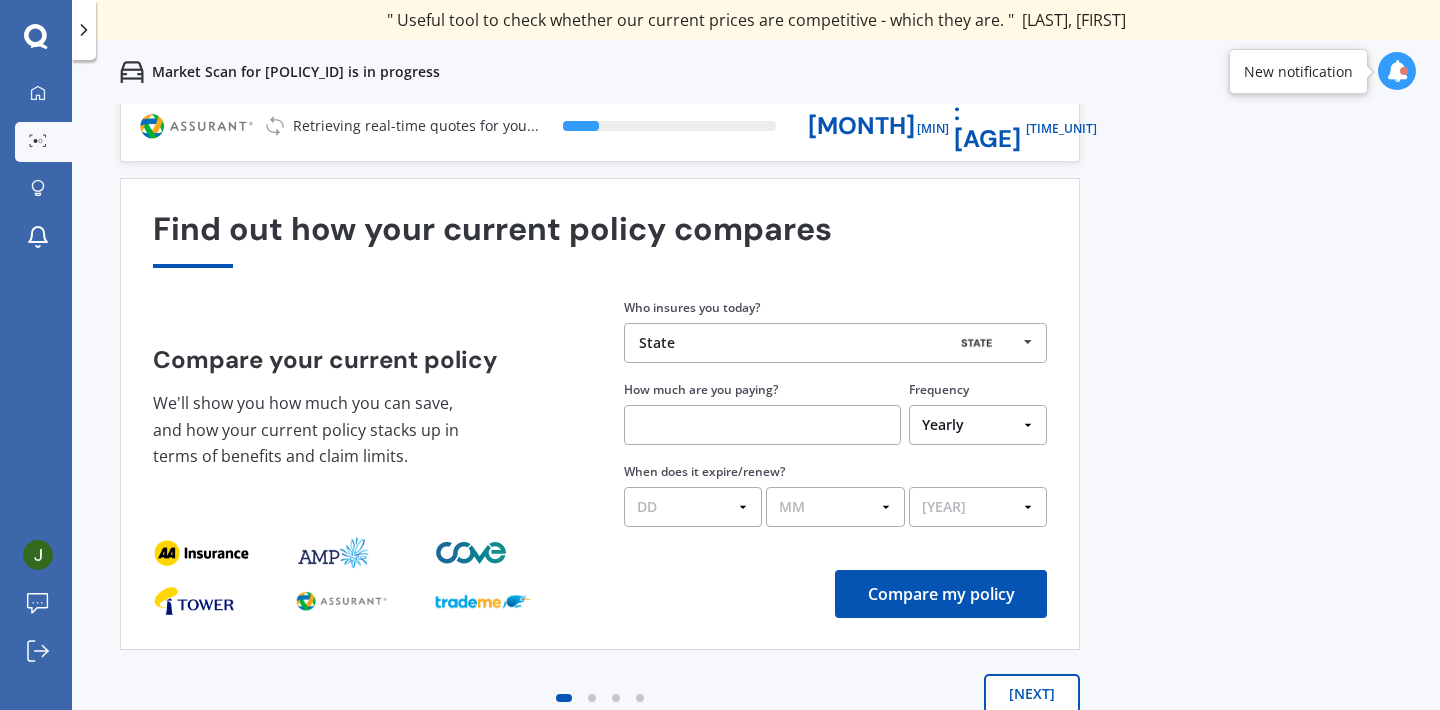 click at bounding box center (762, 425) 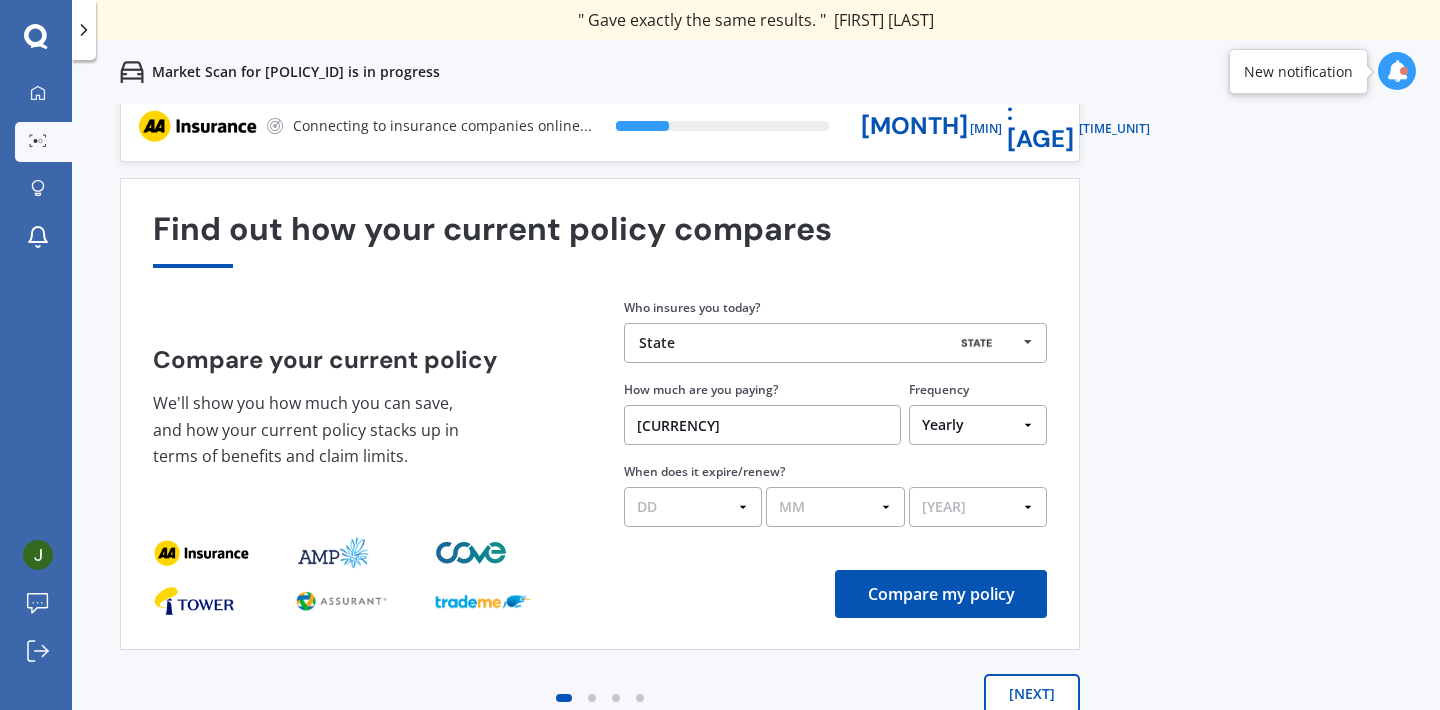click on "Compare my policy" at bounding box center (941, 594) 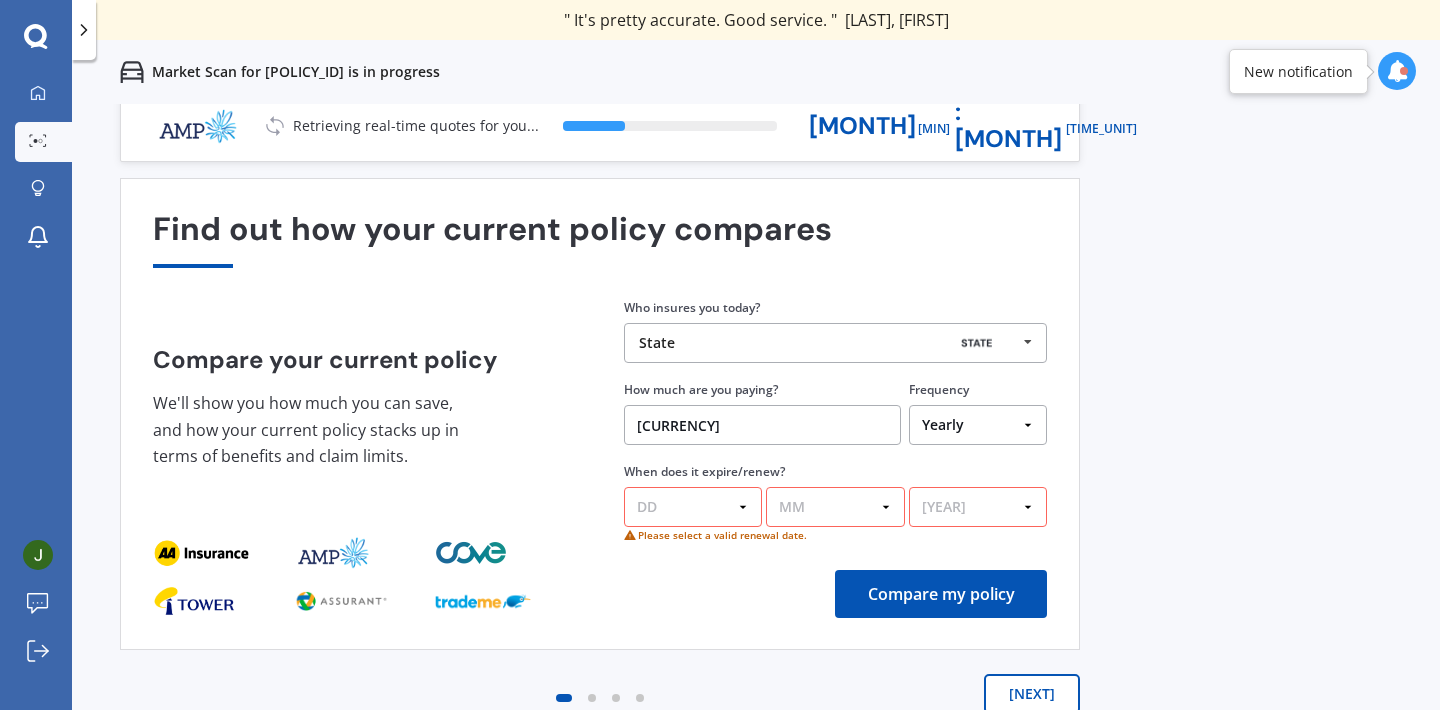 select on "[NUMBER]" 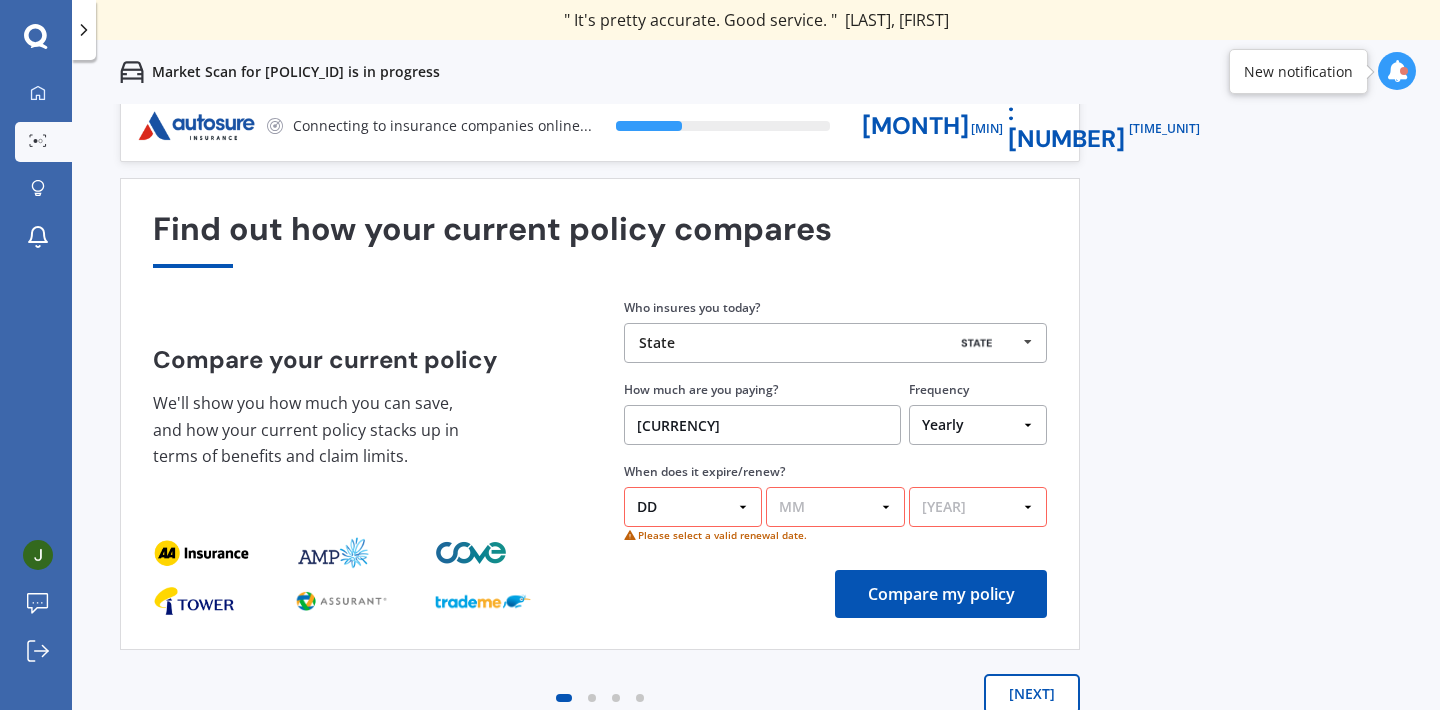 select on "[NUMBER]" 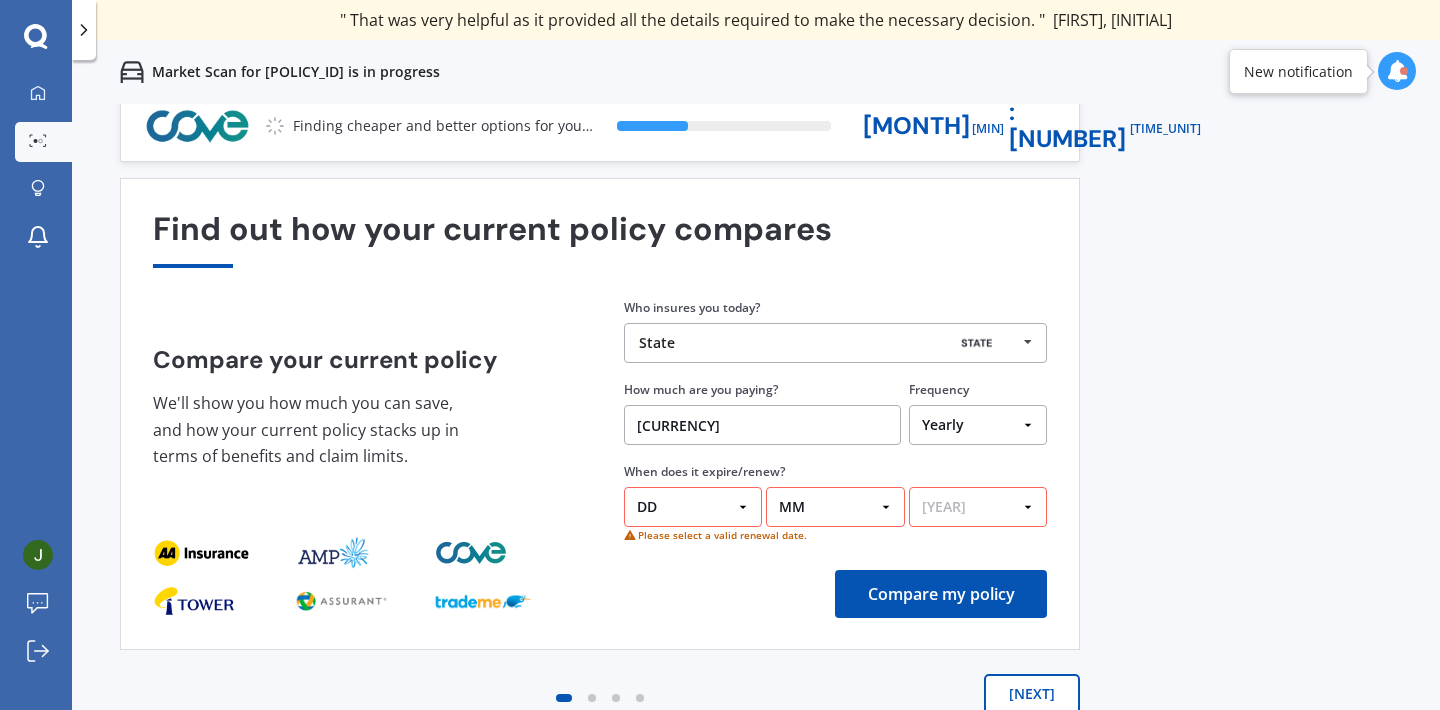 select on "[YEAR]" 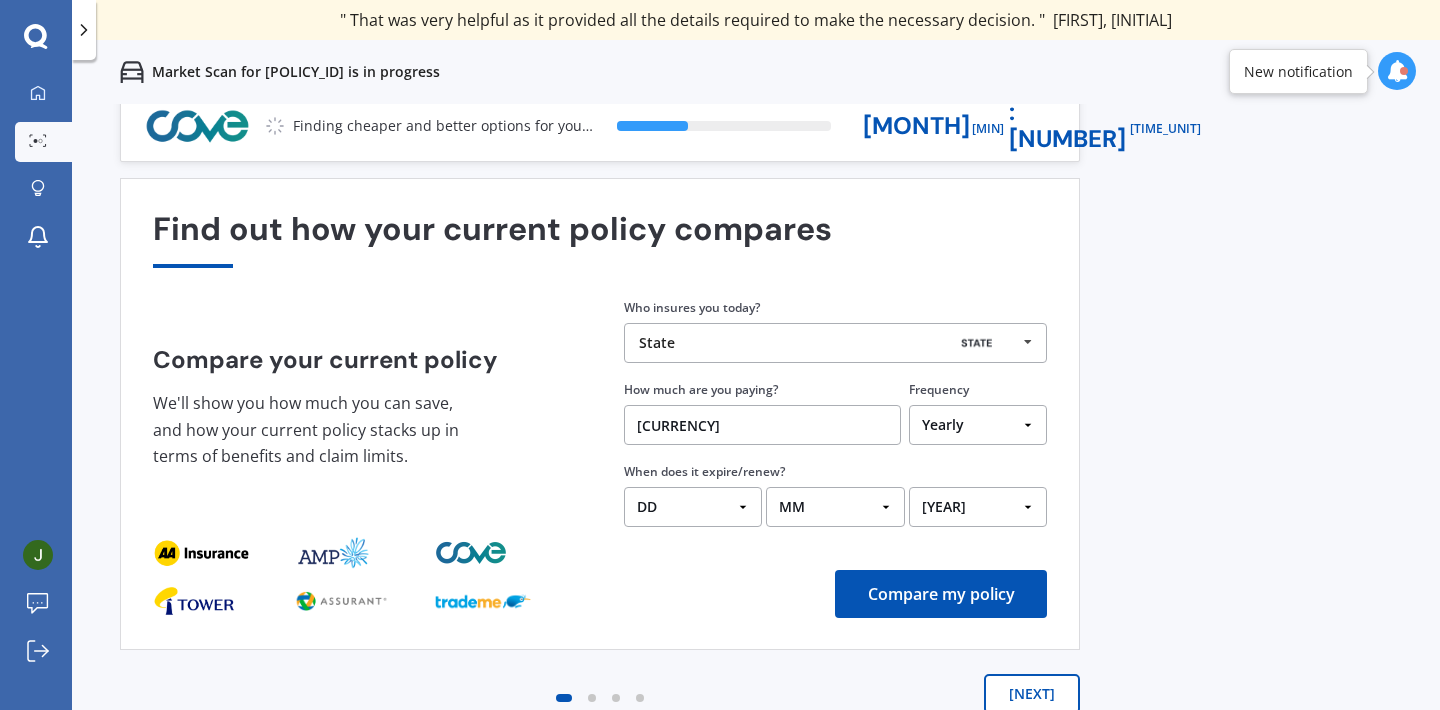 click on "Compare my policy" at bounding box center (941, 594) 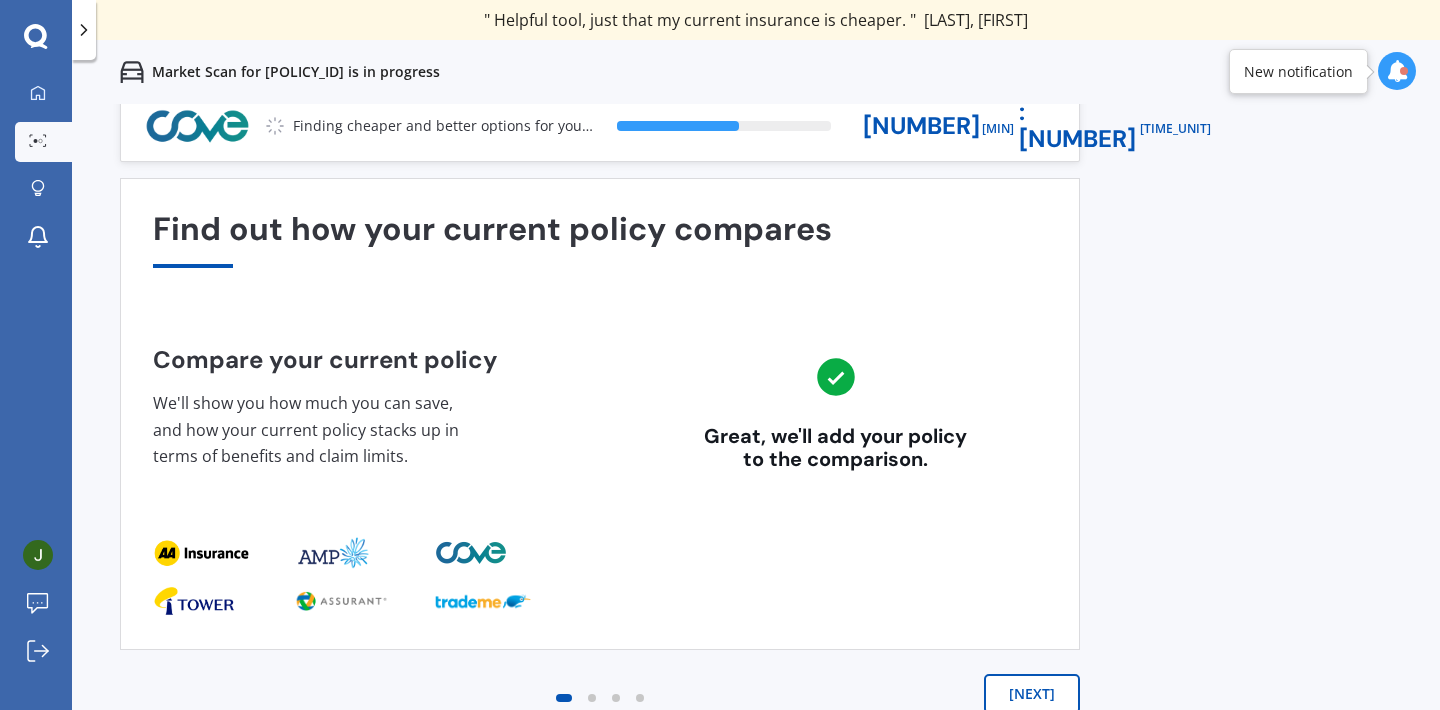 scroll, scrollTop: 0, scrollLeft: 0, axis: both 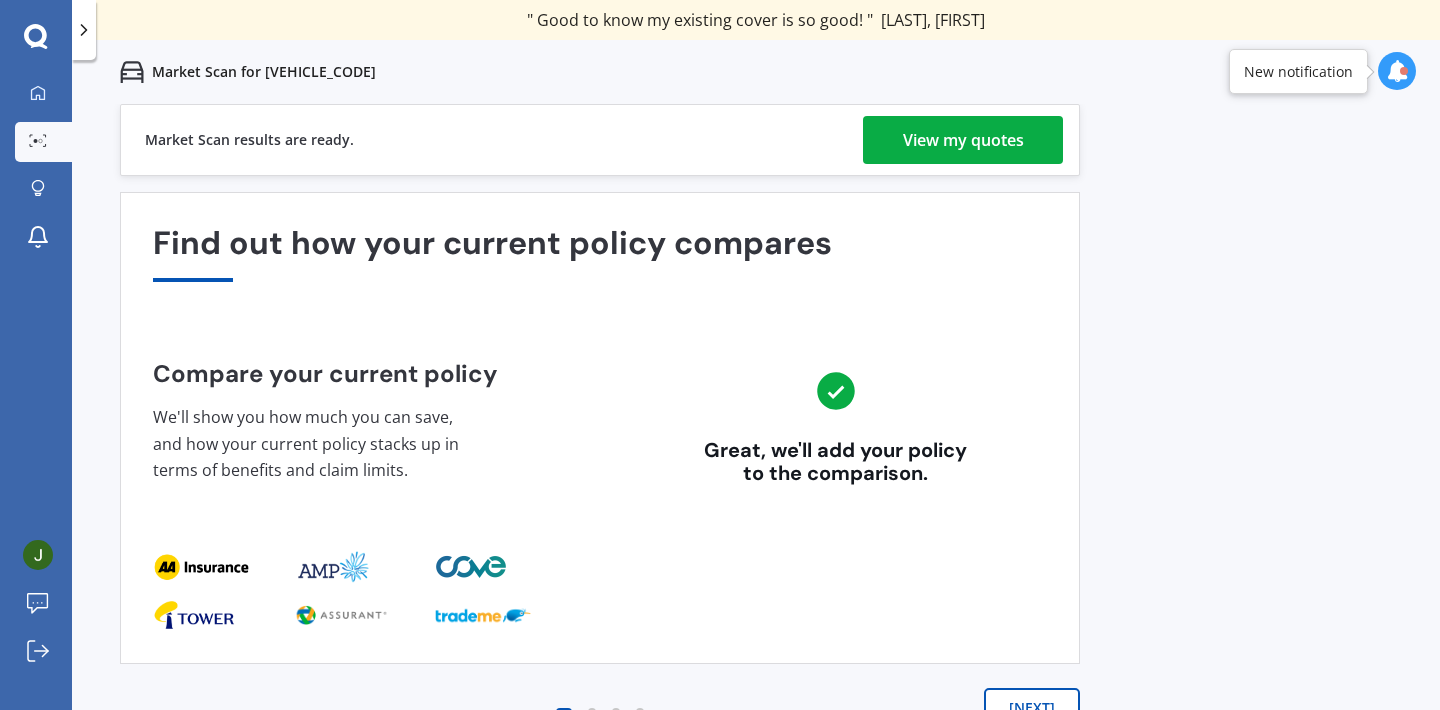 click on "View my quotes" at bounding box center [963, 140] 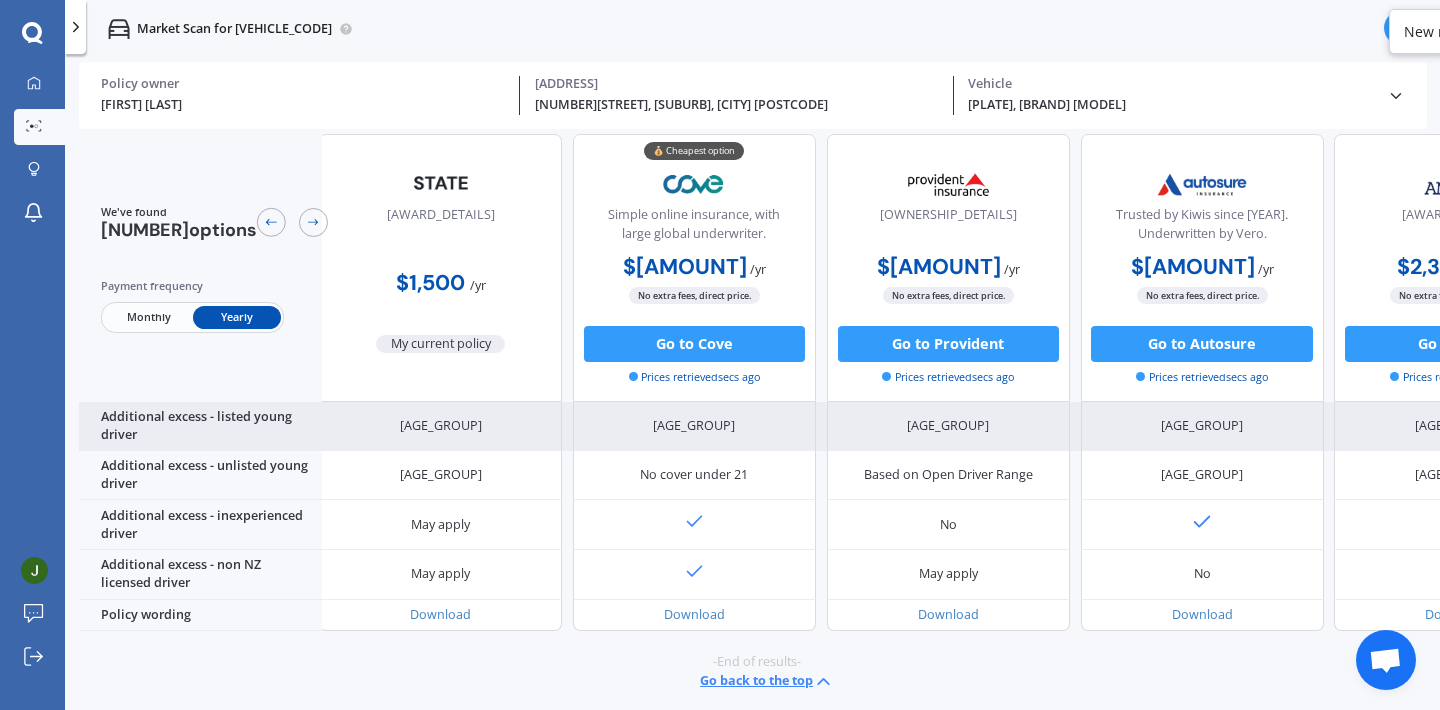 scroll, scrollTop: 1085, scrollLeft: 4, axis: both 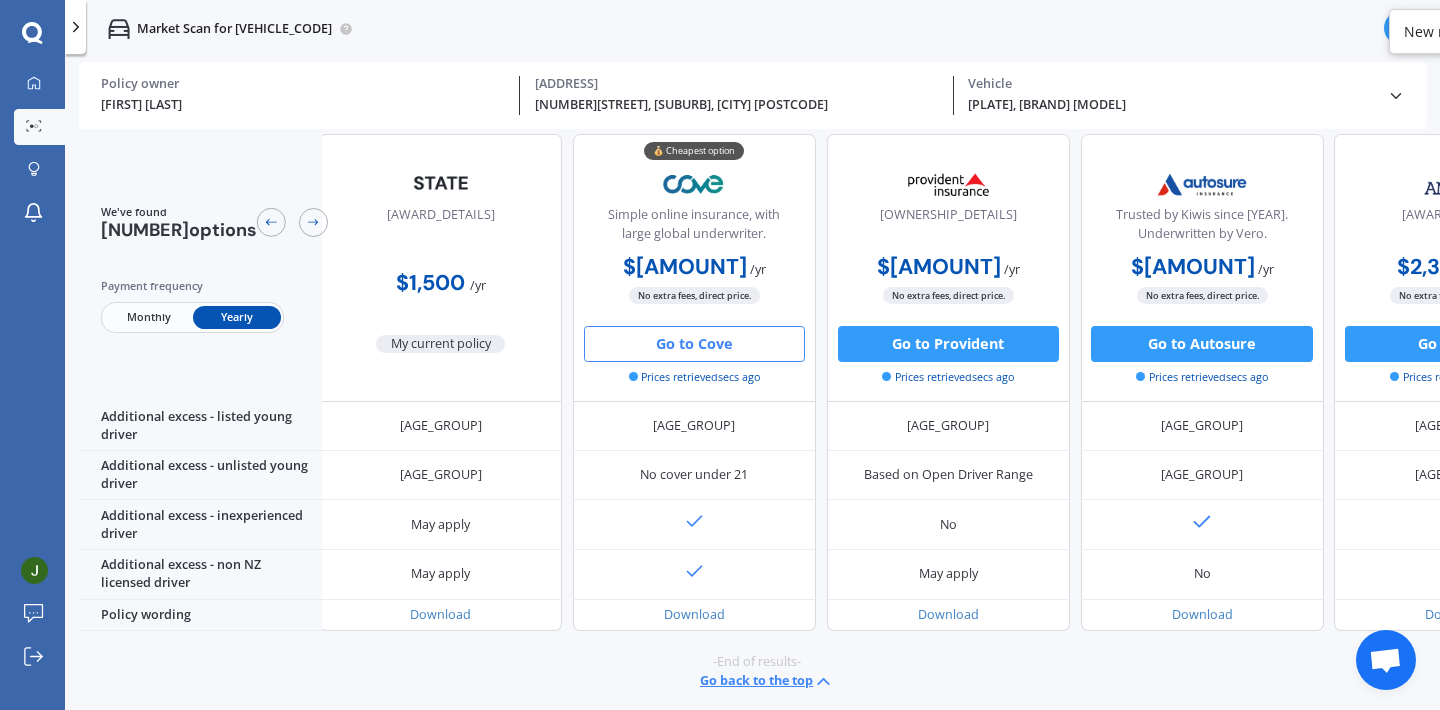 click on "Go to Cove" at bounding box center (694, 343) 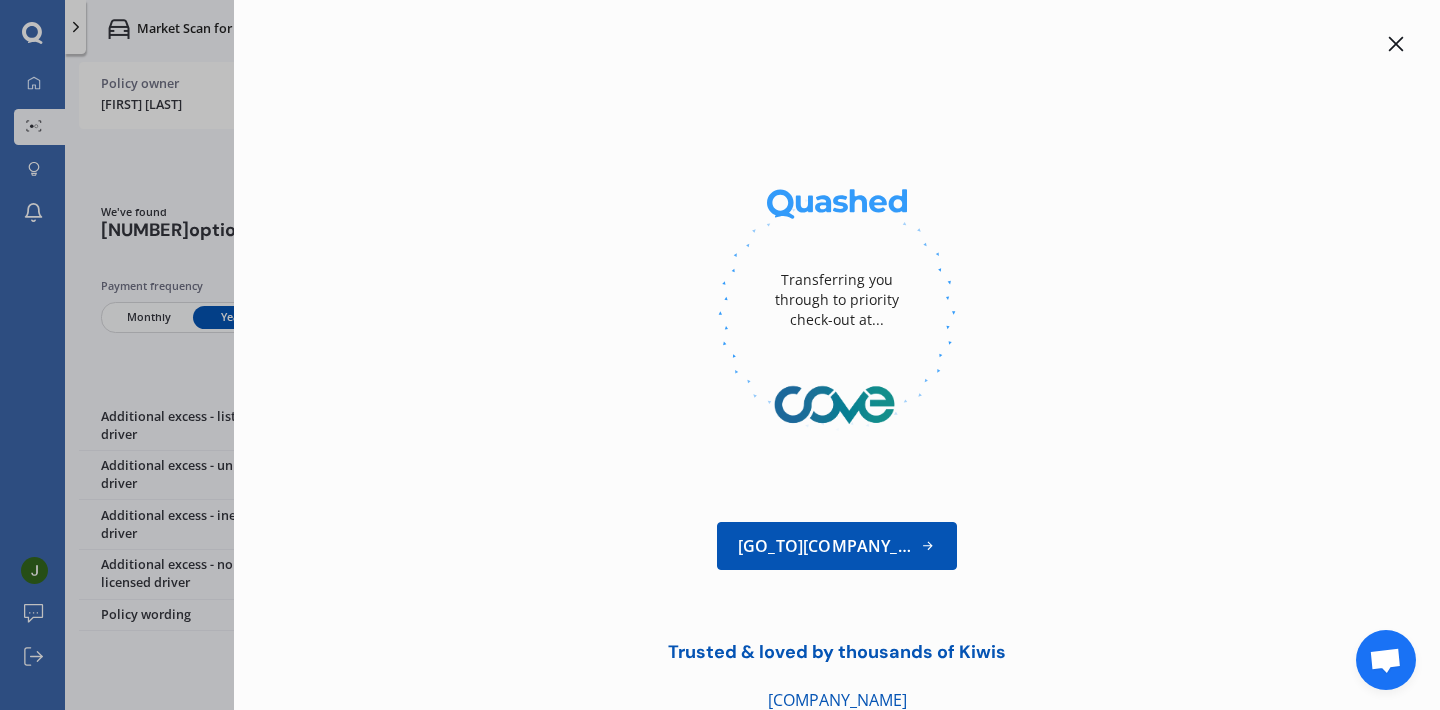 click on "Go to [COMPANY_NAME]" at bounding box center [837, 546] 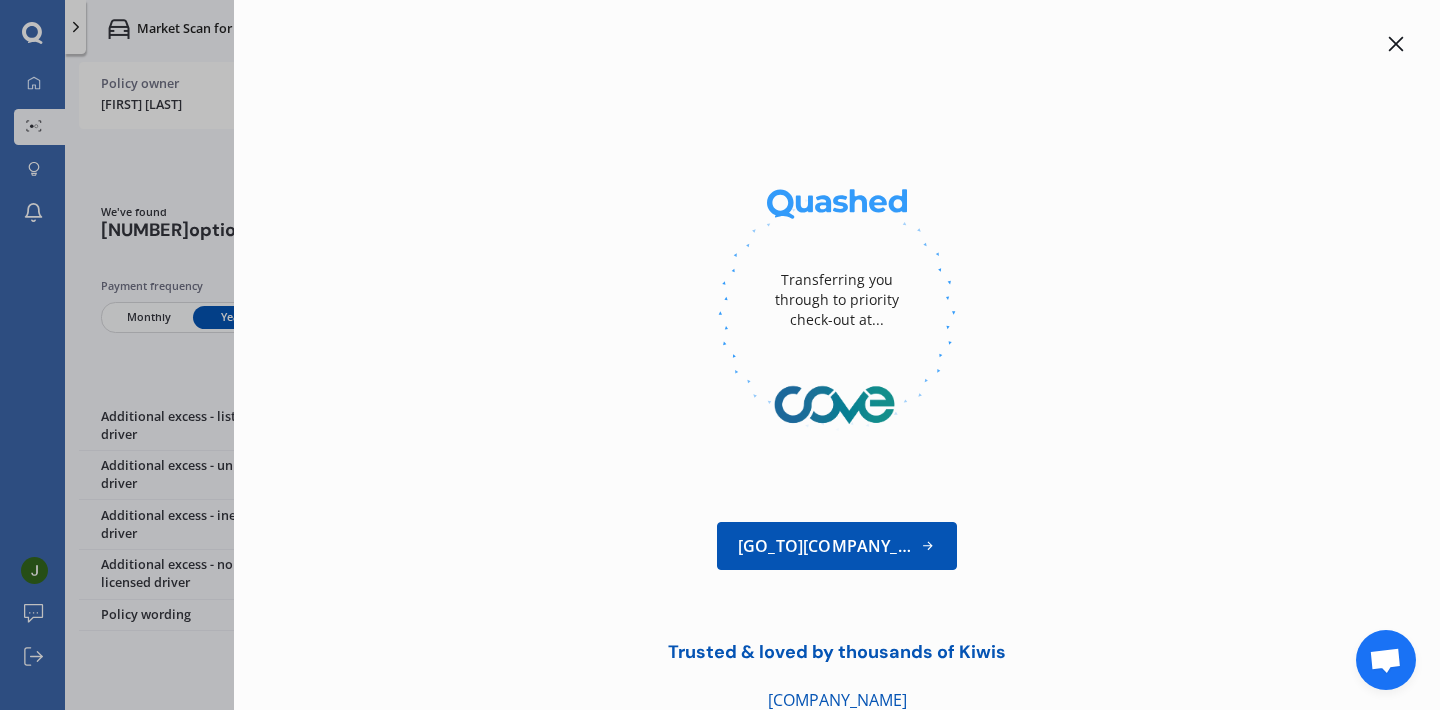 click at bounding box center (1396, 44) 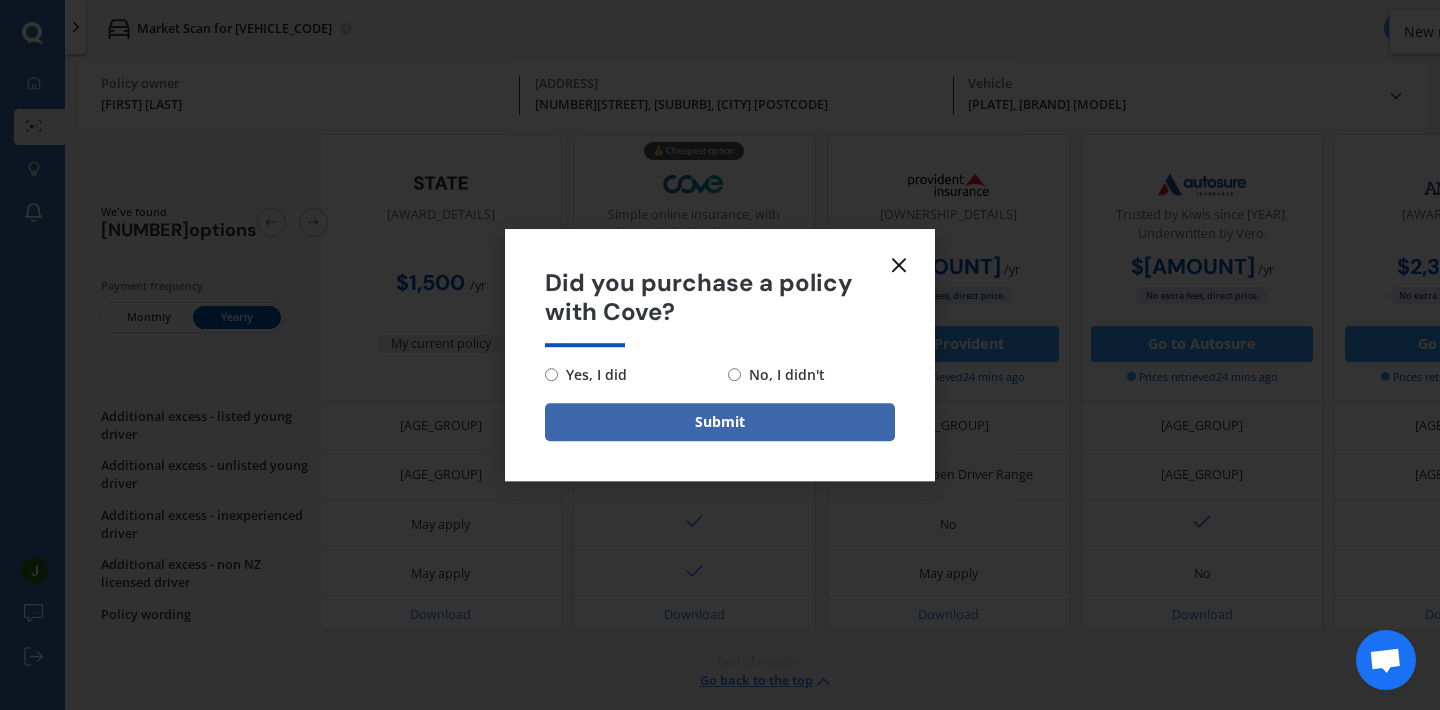 click at bounding box center [899, 265] 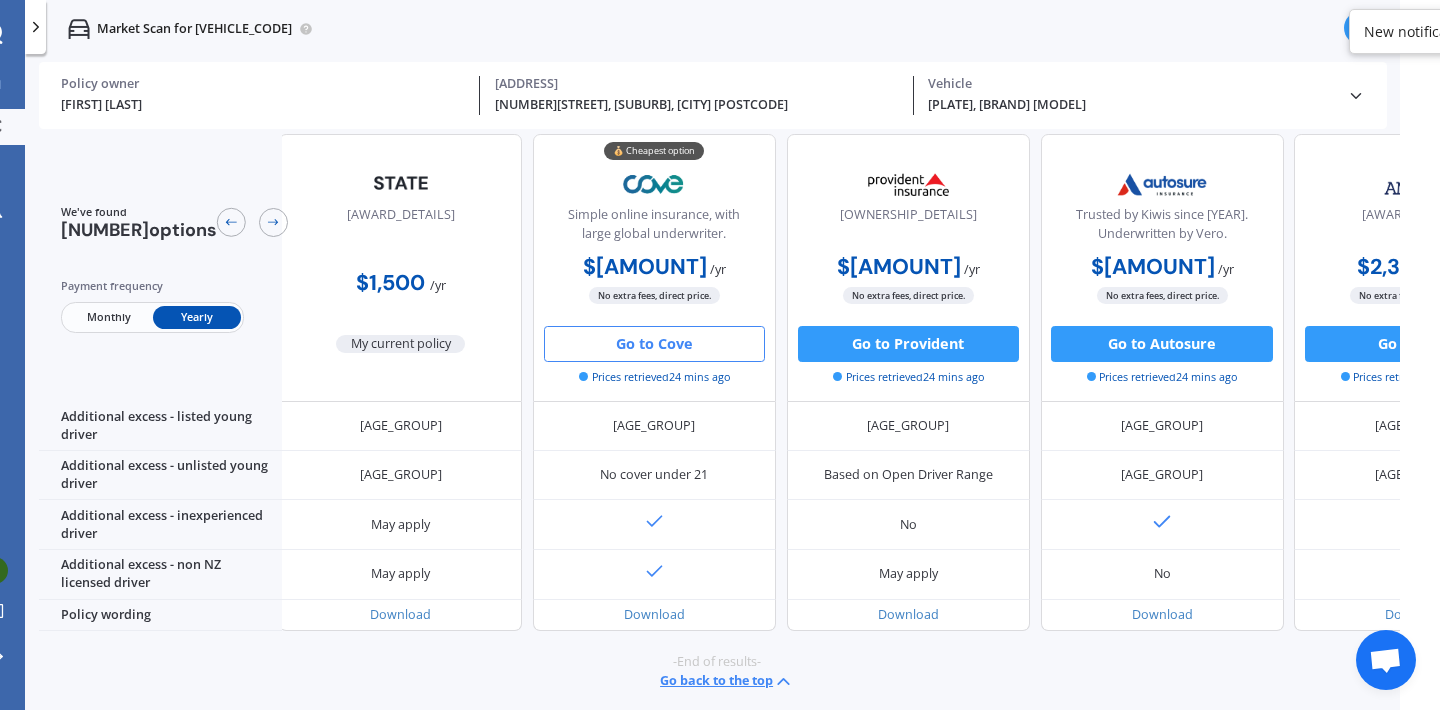 scroll, scrollTop: 0, scrollLeft: 56, axis: horizontal 